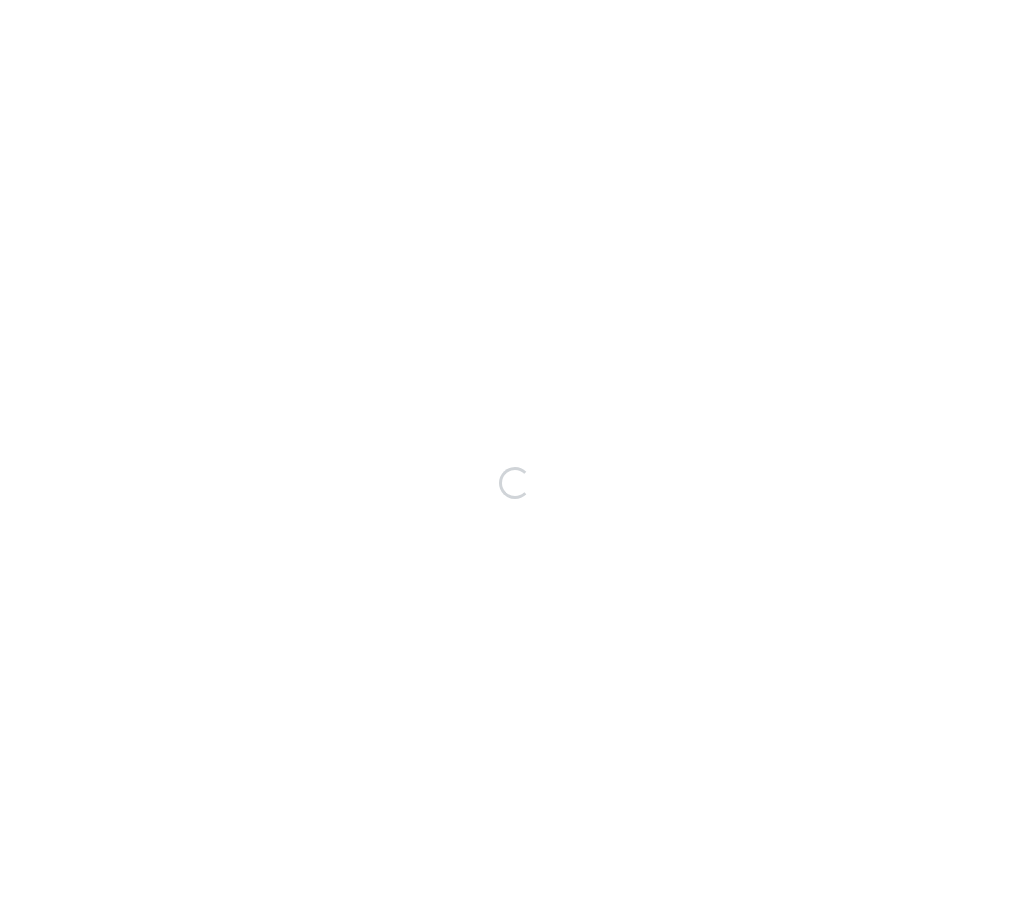 scroll, scrollTop: 0, scrollLeft: 0, axis: both 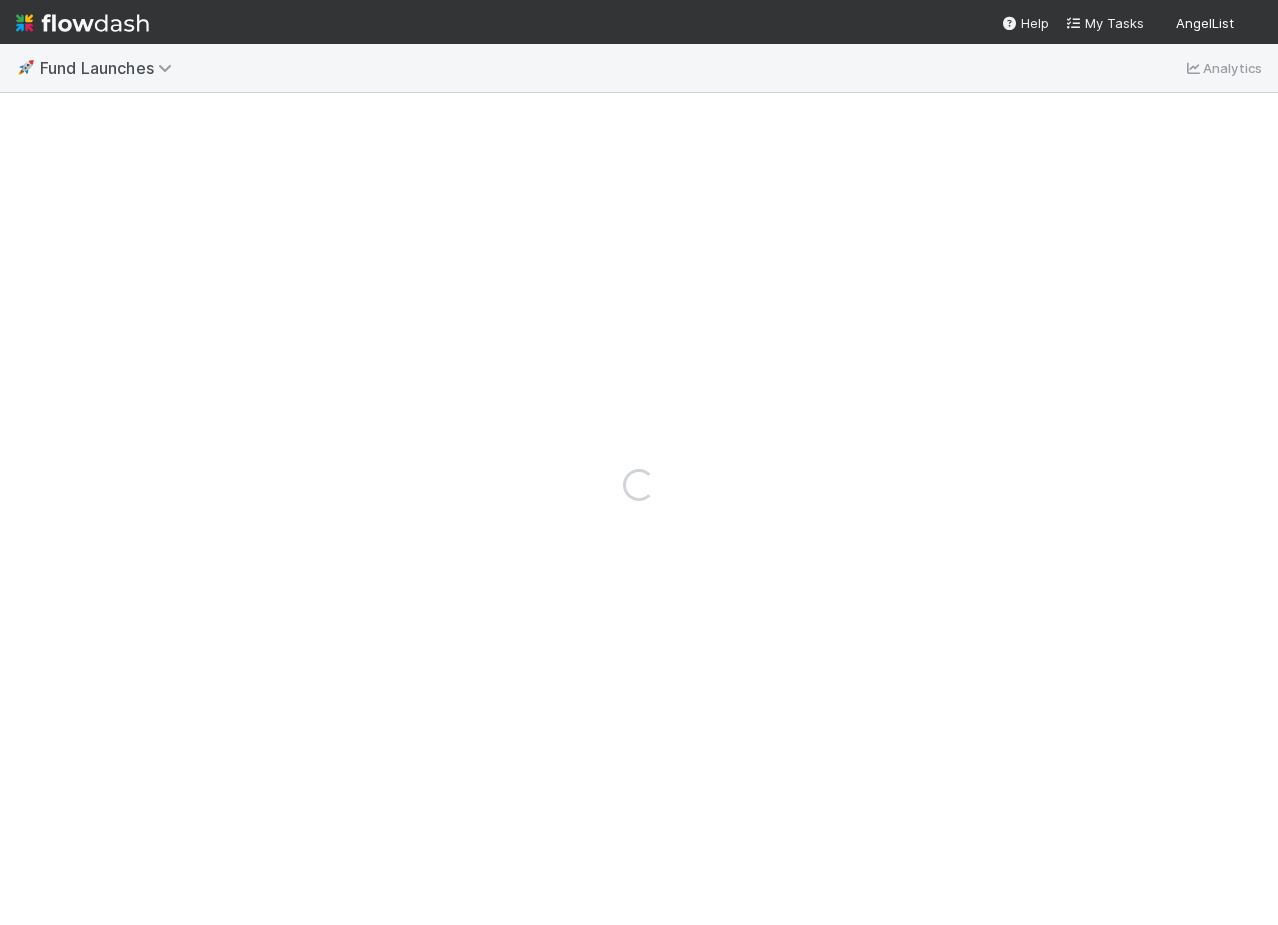 click on "Loading..." at bounding box center [639, 484] 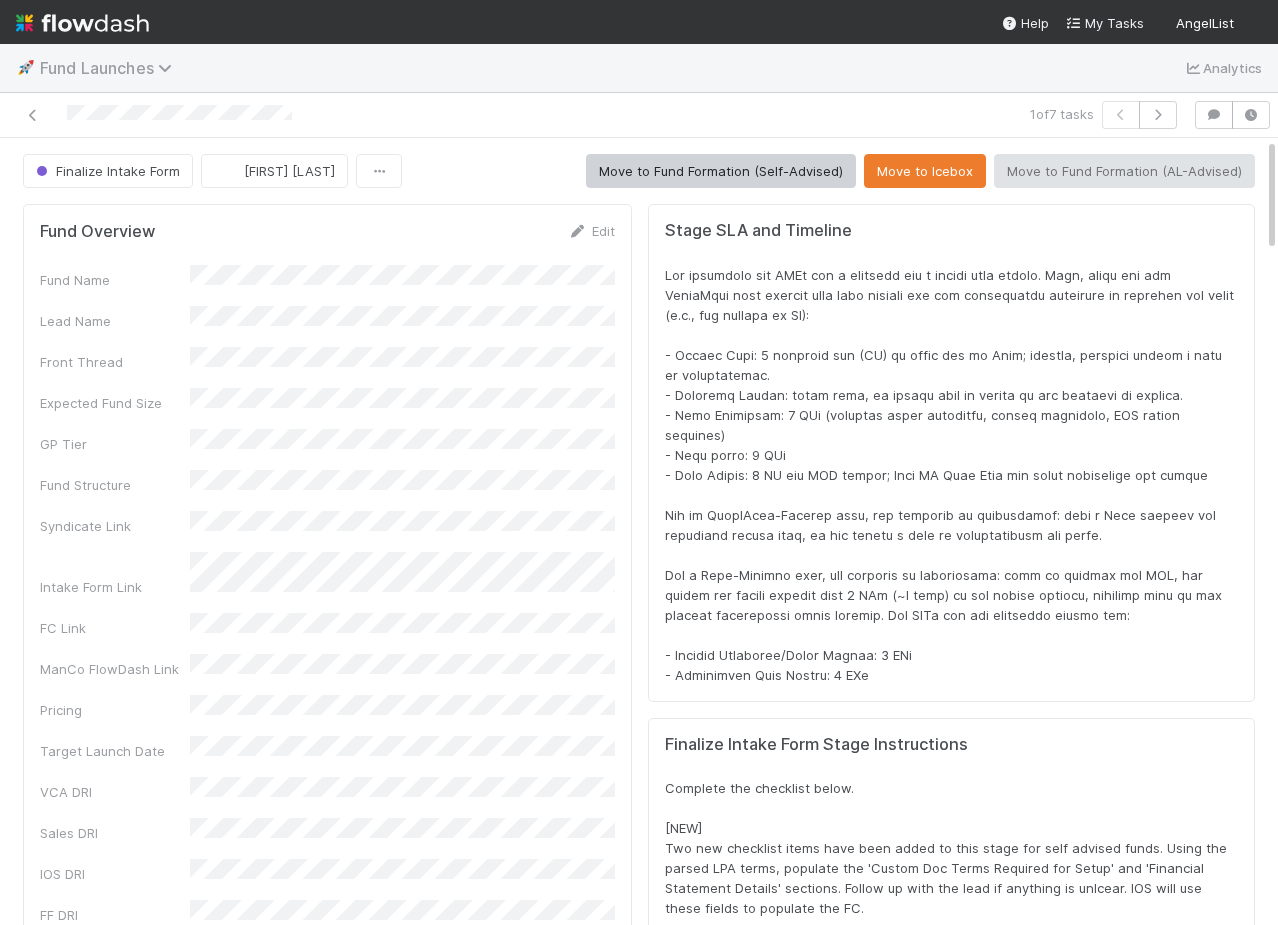 click on "Fund Launches" at bounding box center (111, 68) 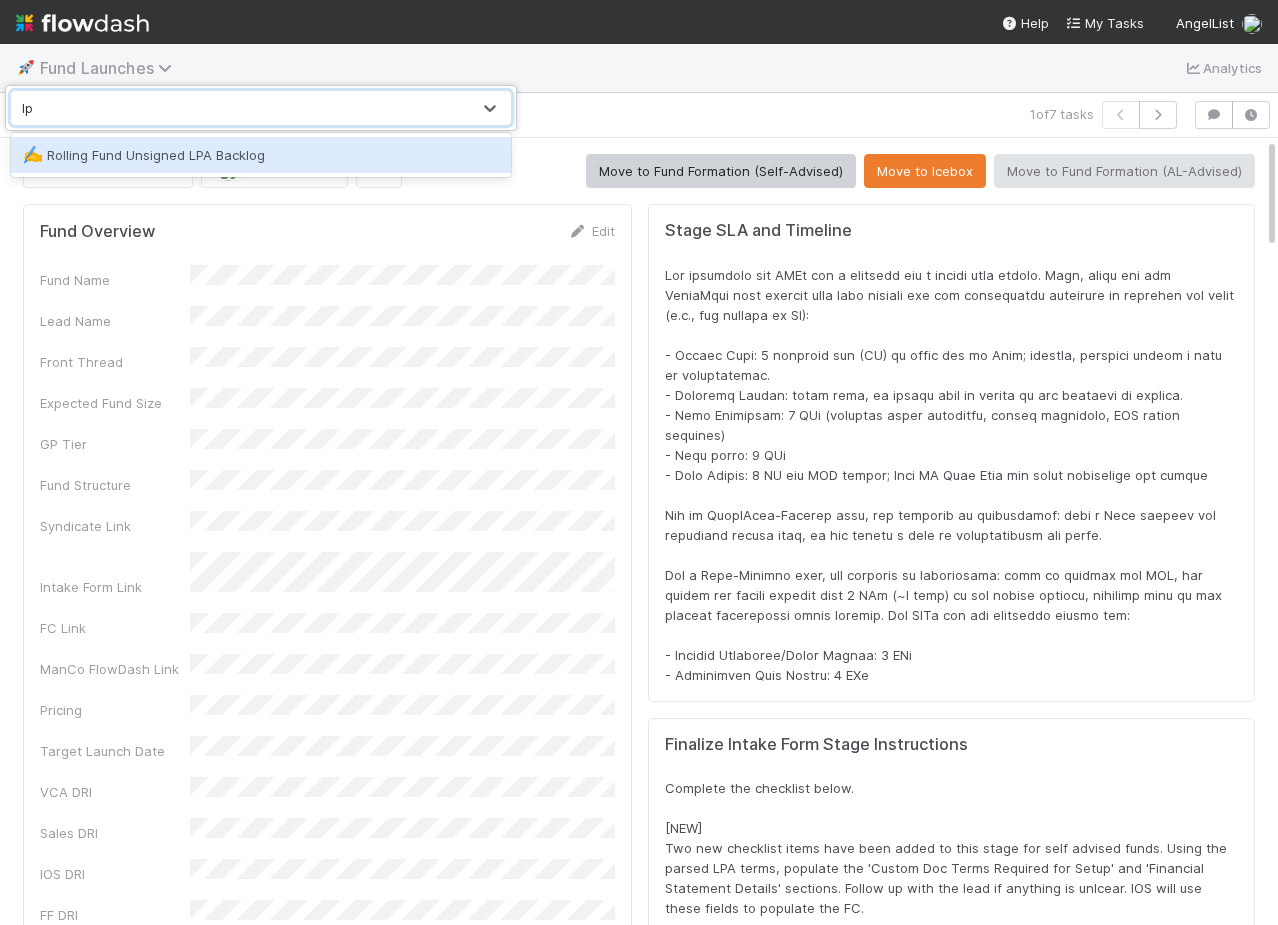 type on "lp" 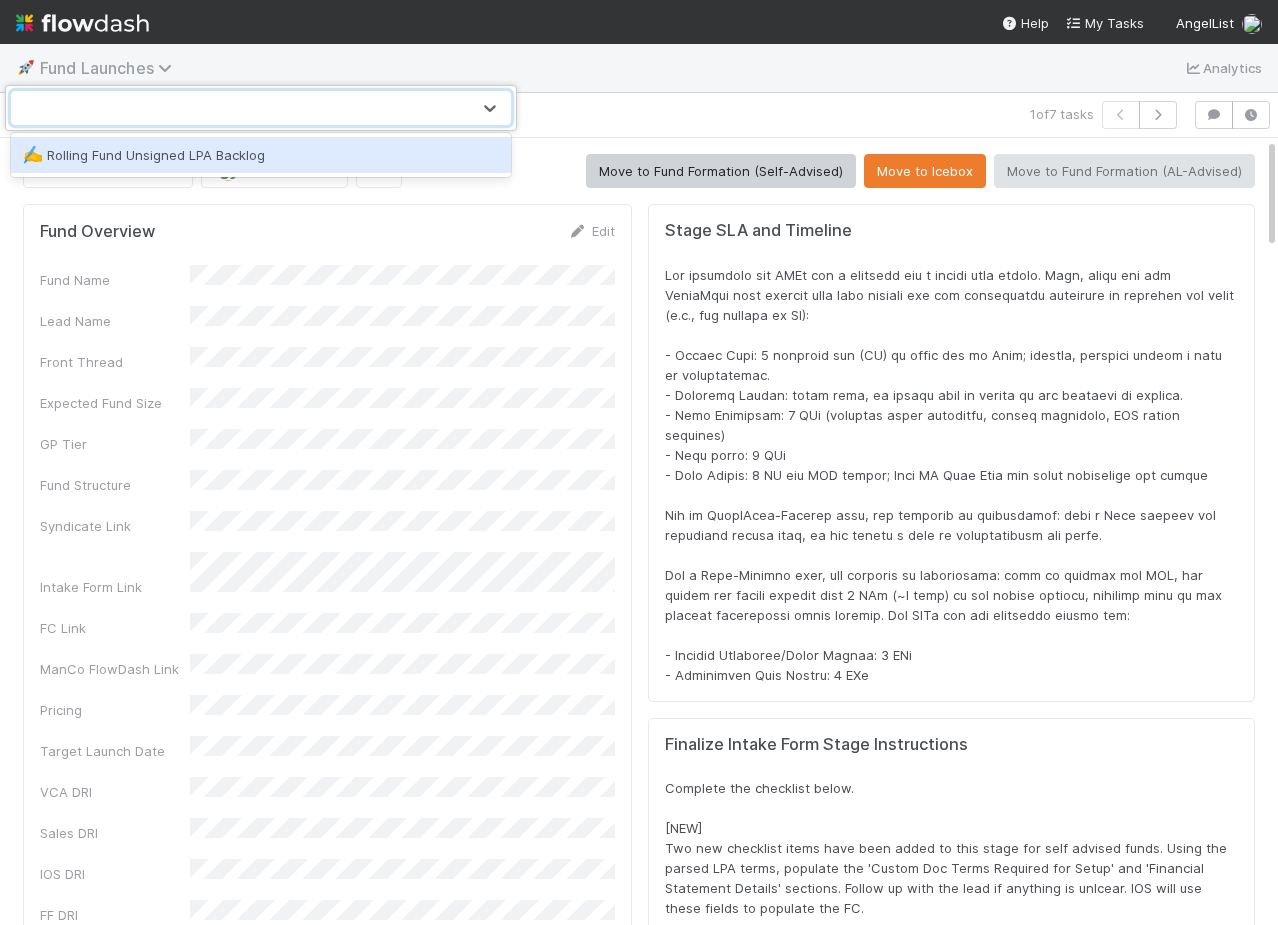 scroll, scrollTop: 3714, scrollLeft: 0, axis: vertical 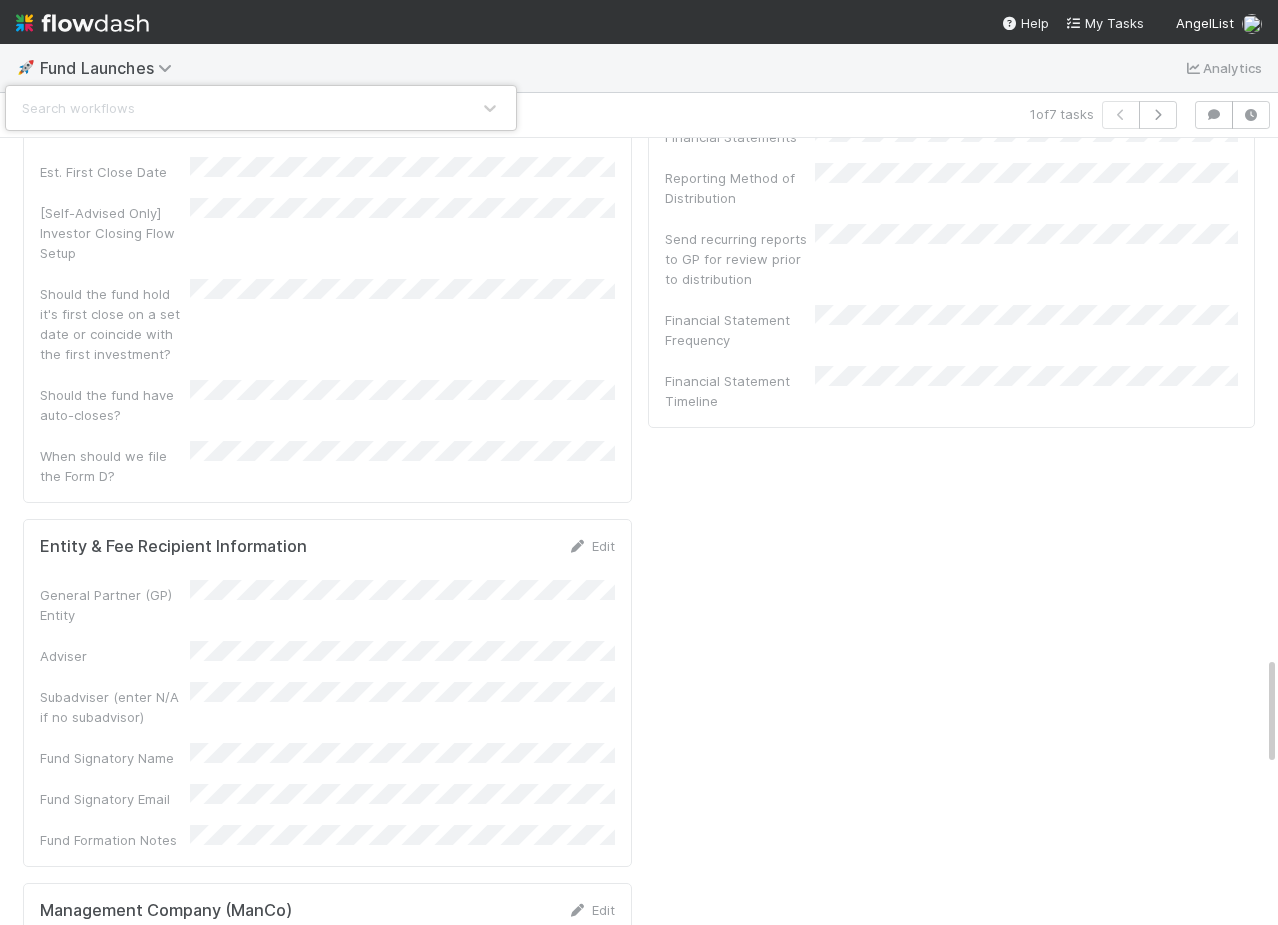 click on "Search workflows" at bounding box center (639, 462) 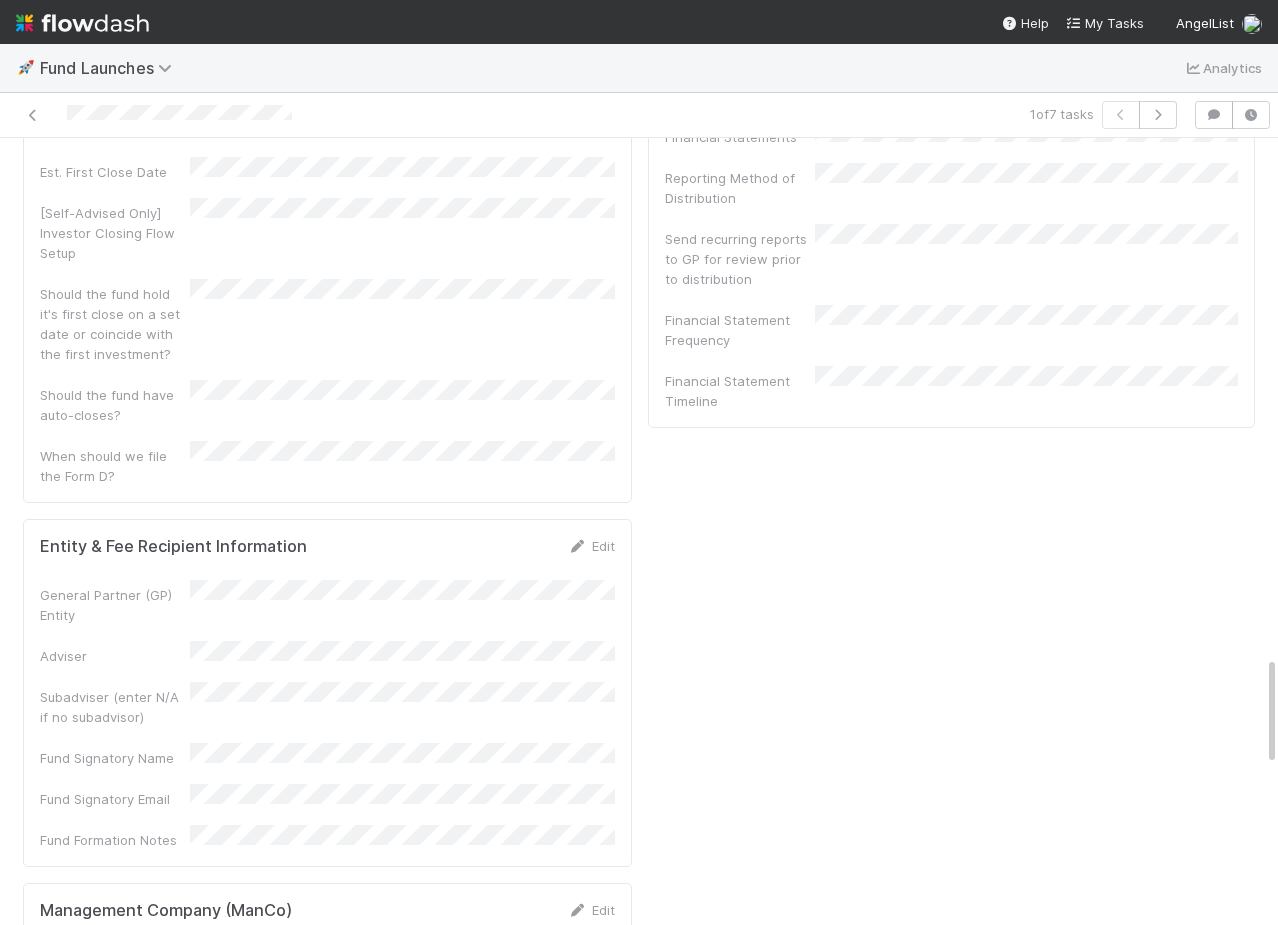 click on "Stage SLA and Timeline Finalize Intake Form Stage Instructions Complete the checklist below.
[NEW]
Two new checklist items have been added to this stage for self advised funds. Using the parsed LPA terms, populate the 'Custom Doc Terms Required for Setup' and 'Financial Statement Details' sections. Follow up with the lead if anything is unlcear. IOS will use these fields to populate the FC.
Once the intake form is submitted, a skeleton FC page will be auto-generated and linked next to the intake form at the bottom of the Syndicate page under "Admin." For specific instructions, look at the Guru card here:  https://app.getguru.com/card/ig58pK9T/AutoGenerated-FC-Page-After-Intake-Form-Submission. https://app.getguru.com/collections/xj1hx/Warehousing.  Checklist    Finalize Intake Form vFund Self Advised Additional Steps skip all in section [Self-Advised] If the GP has already formed the entities, please ensure they submit the information on this TypeForm:  https://angellist.typeform.com/to/WgJn3Uh9 Unassigned" at bounding box center [951, -797] 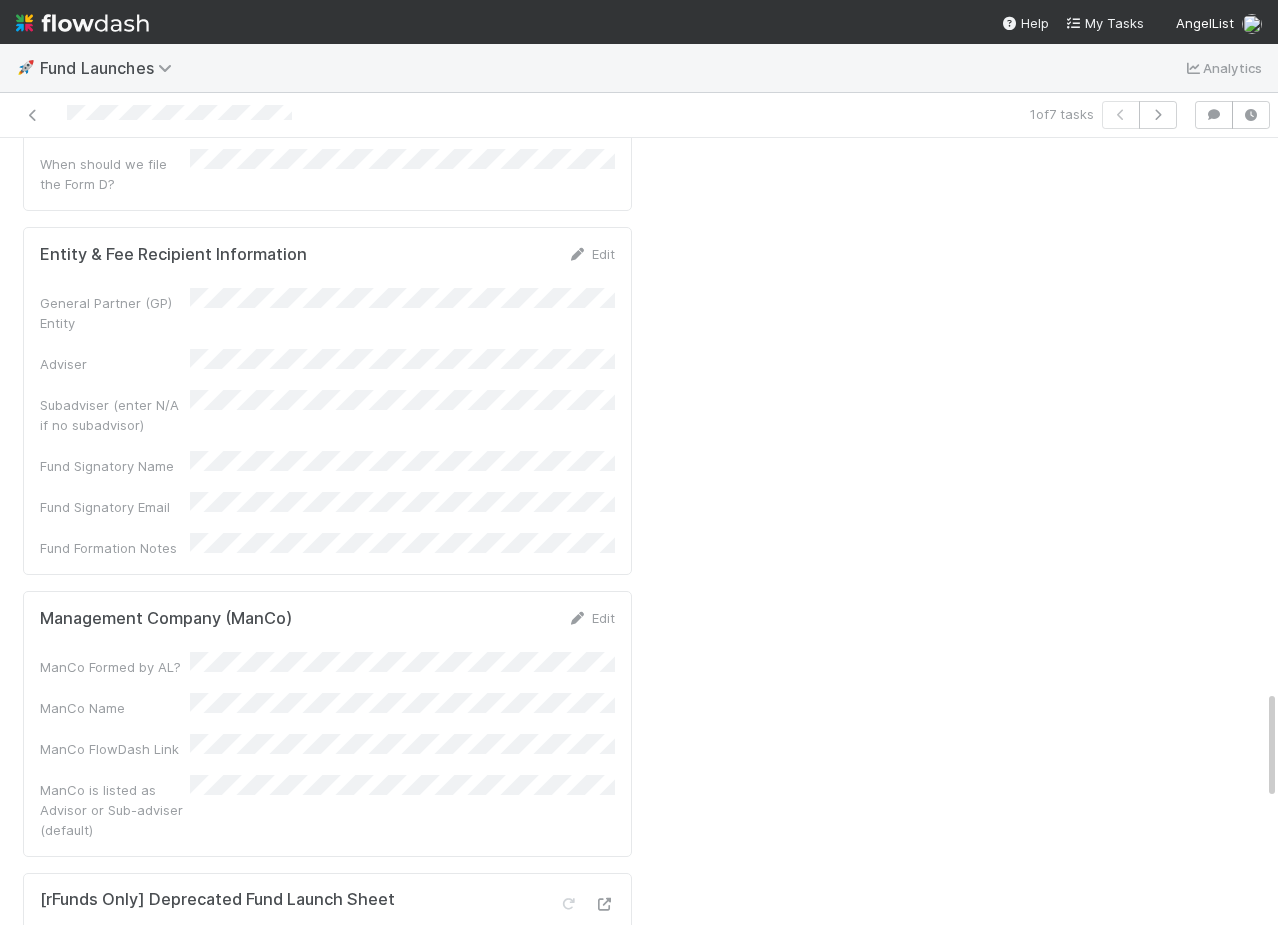 scroll, scrollTop: 4010, scrollLeft: 0, axis: vertical 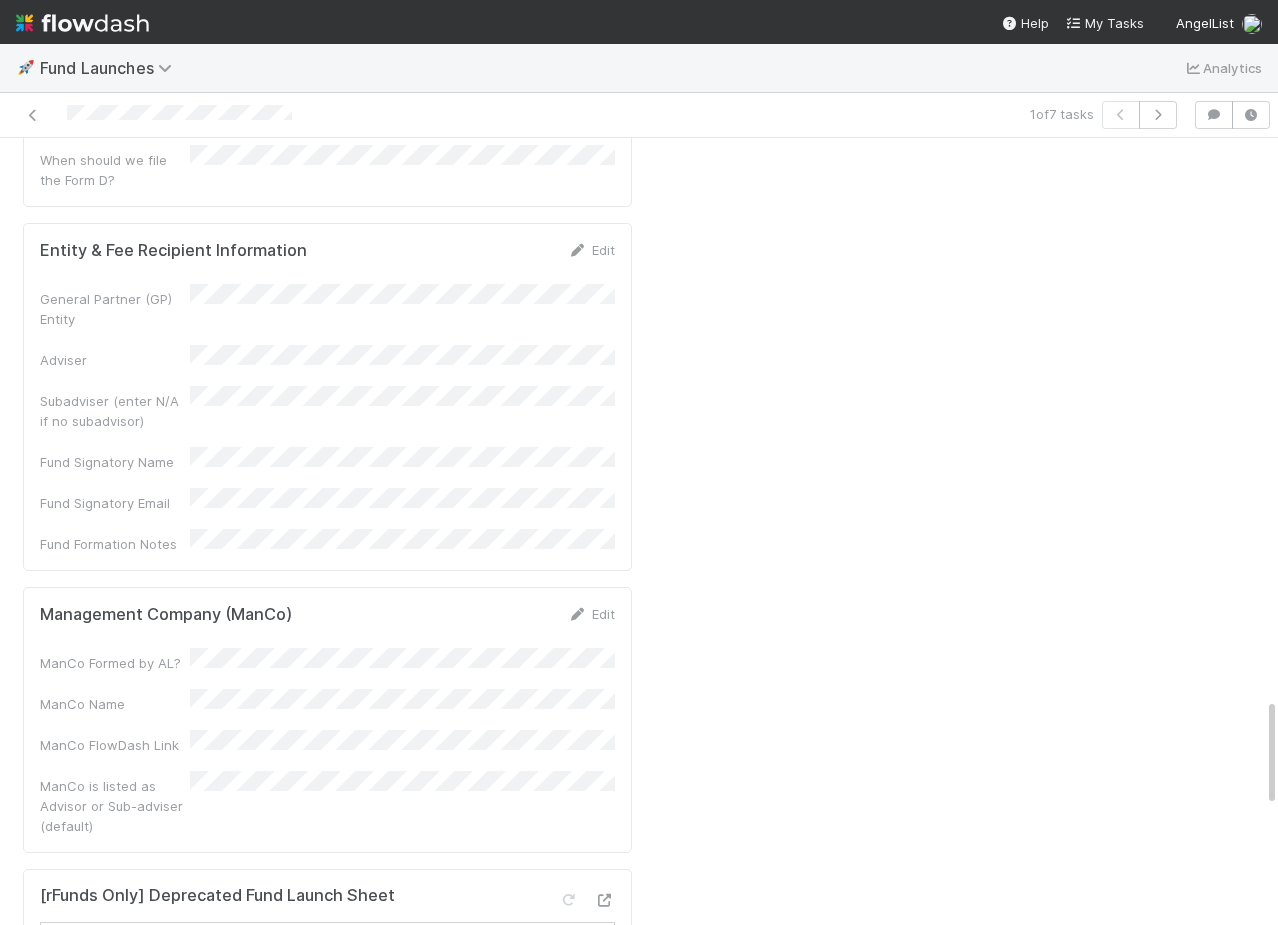 click on "Stage SLA and Timeline Finalize Intake Form Stage Instructions Complete the checklist below.
[NEW]
Two new checklist items have been added to this stage for self advised funds. Using the parsed LPA terms, populate the 'Custom Doc Terms Required for Setup' and 'Financial Statement Details' sections. Follow up with the lead if anything is unlcear. IOS will use these fields to populate the FC.
Once the intake form is submitted, a skeleton FC page will be auto-generated and linked next to the intake form at the bottom of the Syndicate page under "Admin." For specific instructions, look at the Guru card here:  https://app.getguru.com/card/ig58pK9T/AutoGenerated-FC-Page-After-Intake-Form-Submission. https://app.getguru.com/collections/xj1hx/Warehousing.  Checklist    Finalize Intake Form vFund Self Advised Additional Steps skip all in section [Self-Advised] If the GP has already formed the entities, please ensure they submit the information on this TypeForm:  https://angellist.typeform.com/to/WgJn3Uh9 Unassigned" at bounding box center (951, -1093) 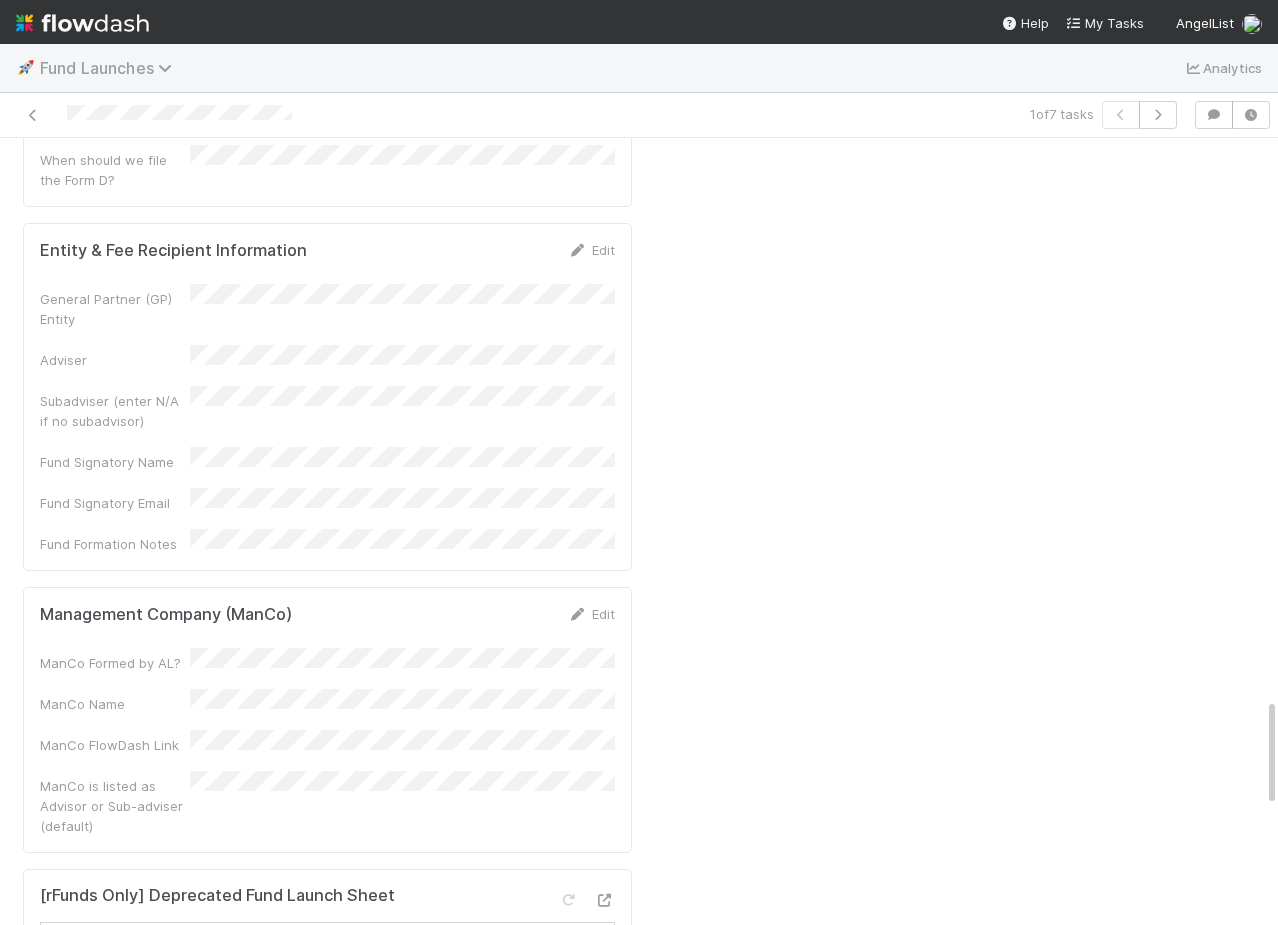 click on "Fund Launches" at bounding box center (111, 68) 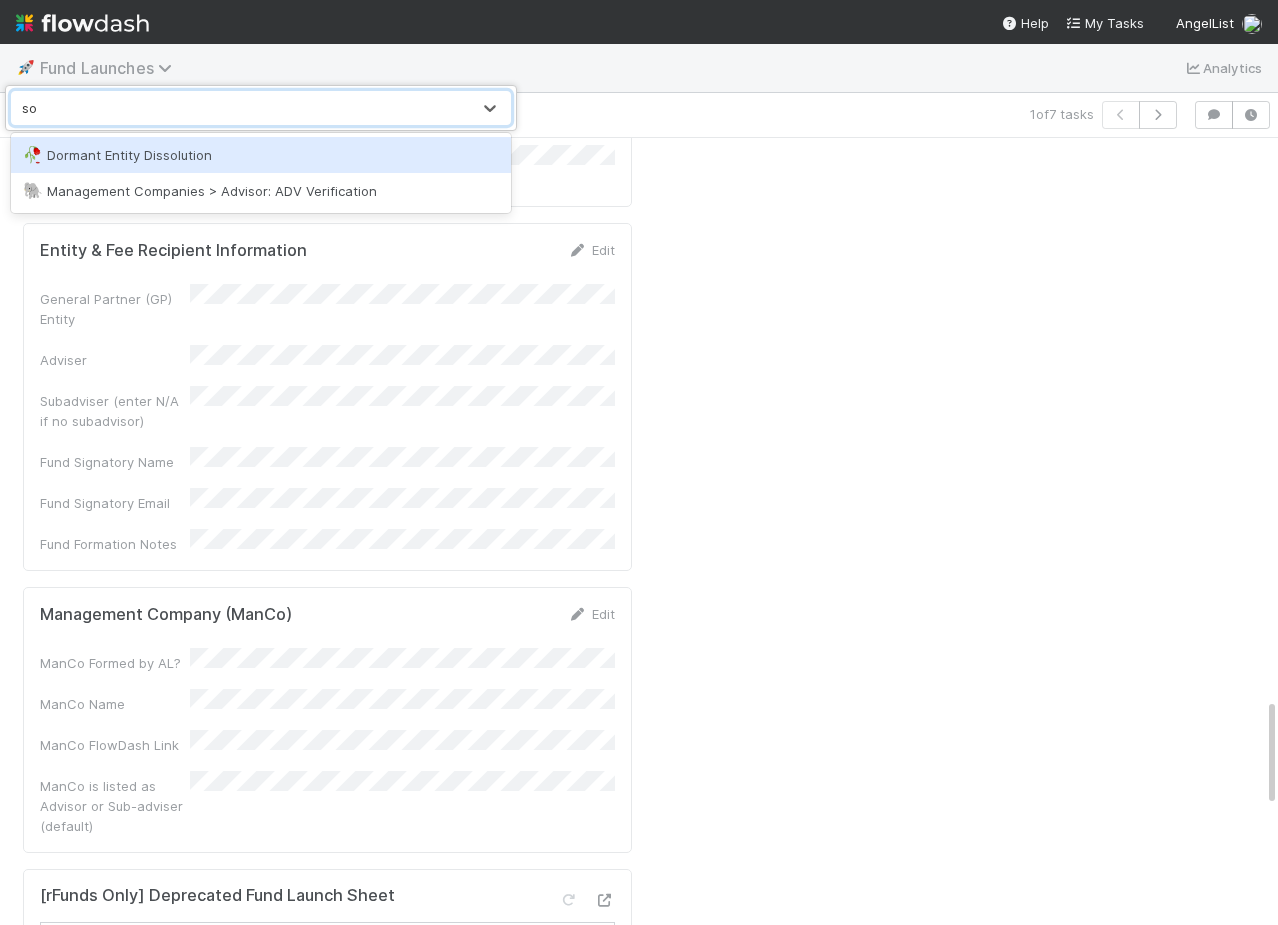 type on "s" 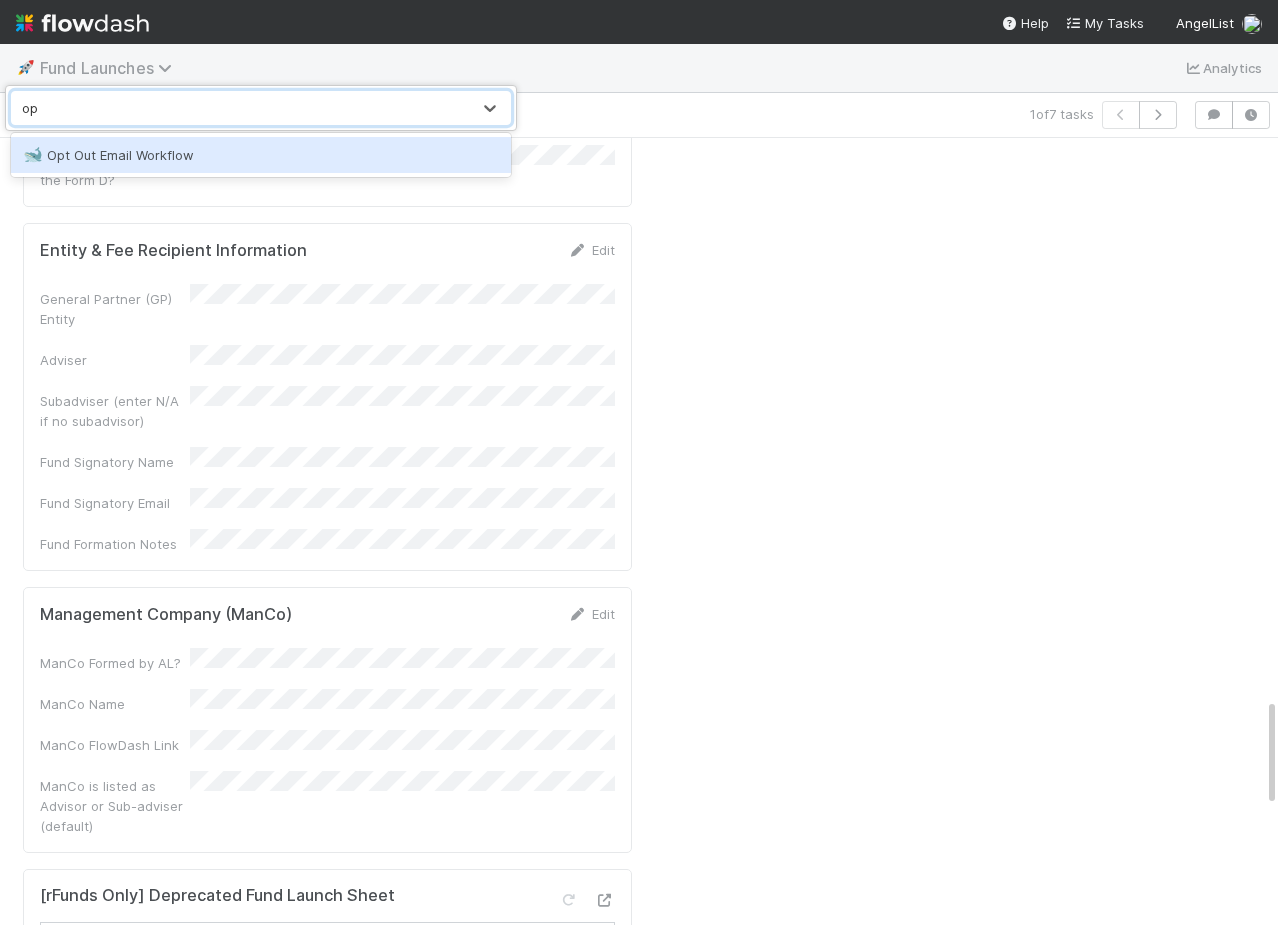 type on "opt" 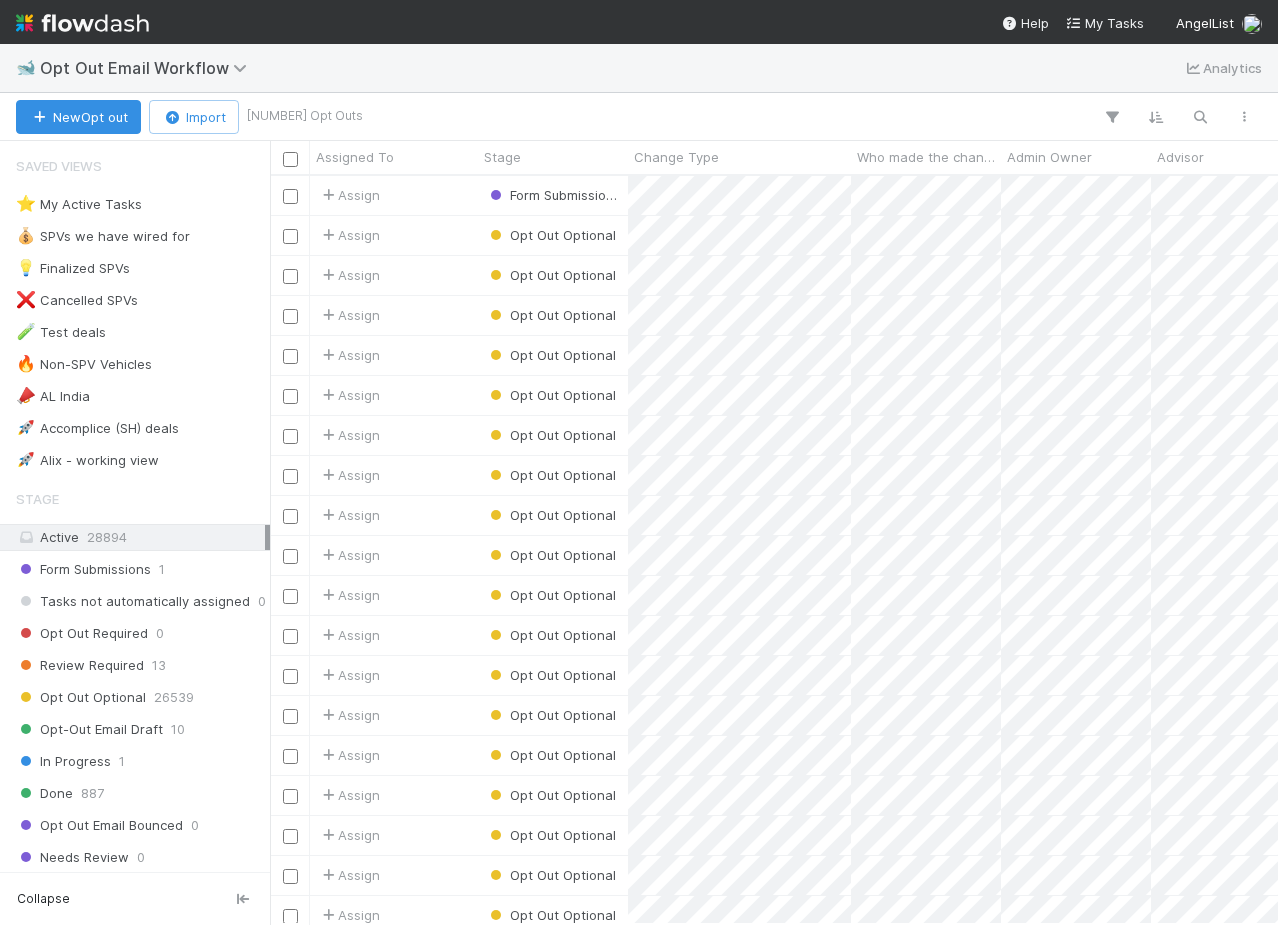 scroll, scrollTop: 0, scrollLeft: 1, axis: horizontal 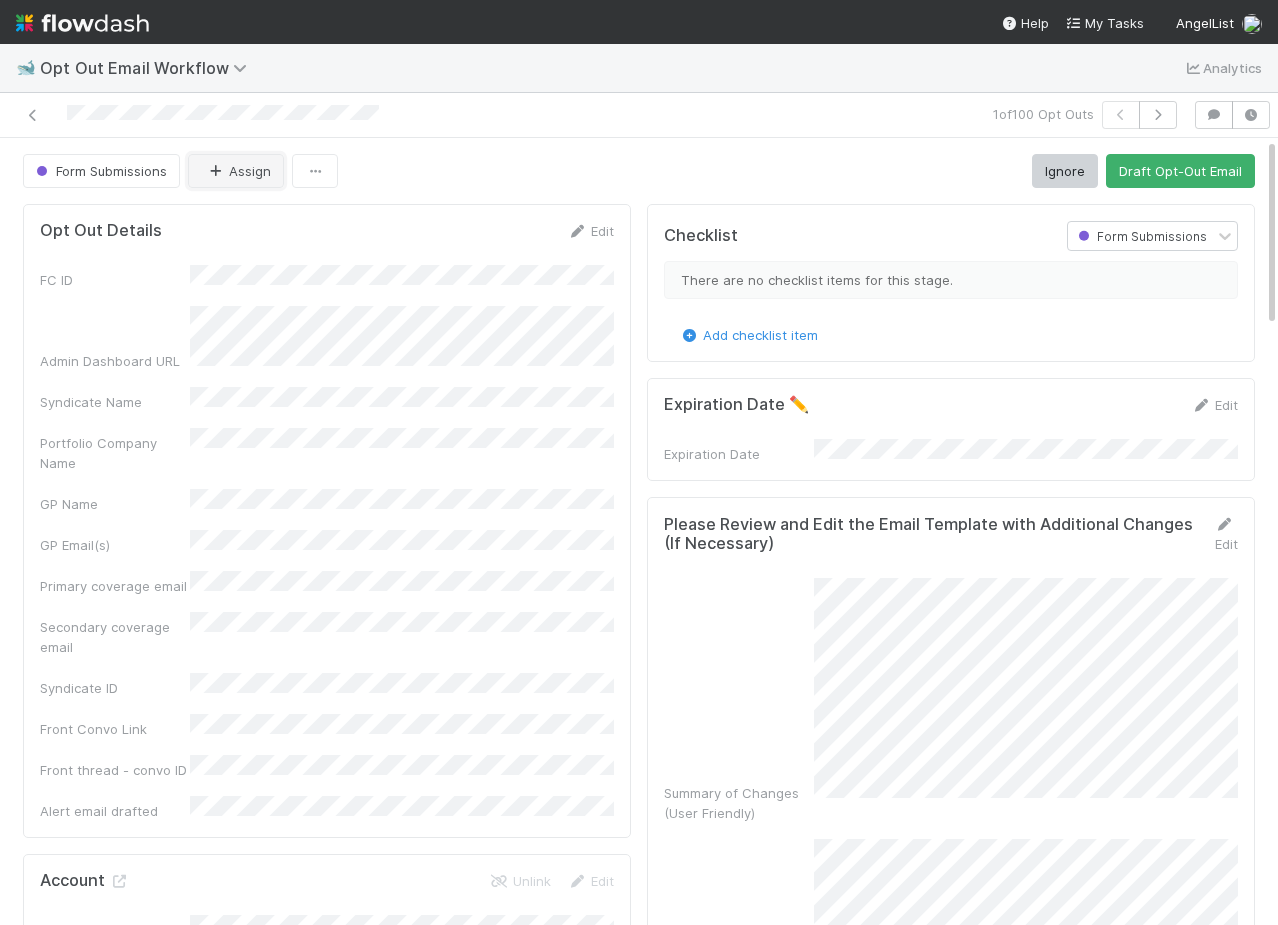 click on "Assign" at bounding box center [236, 171] 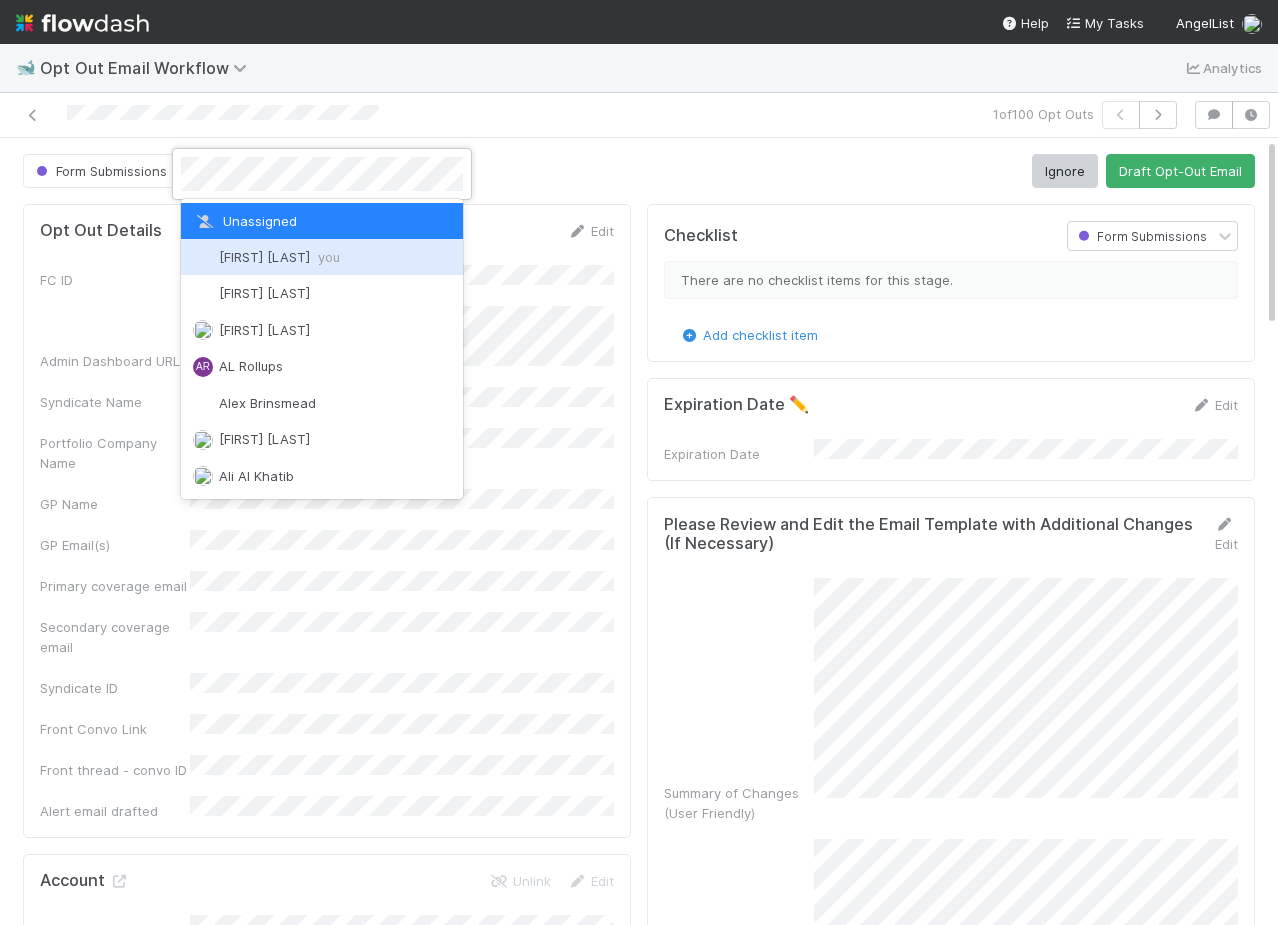 click on "Amy Saks you" at bounding box center [279, 257] 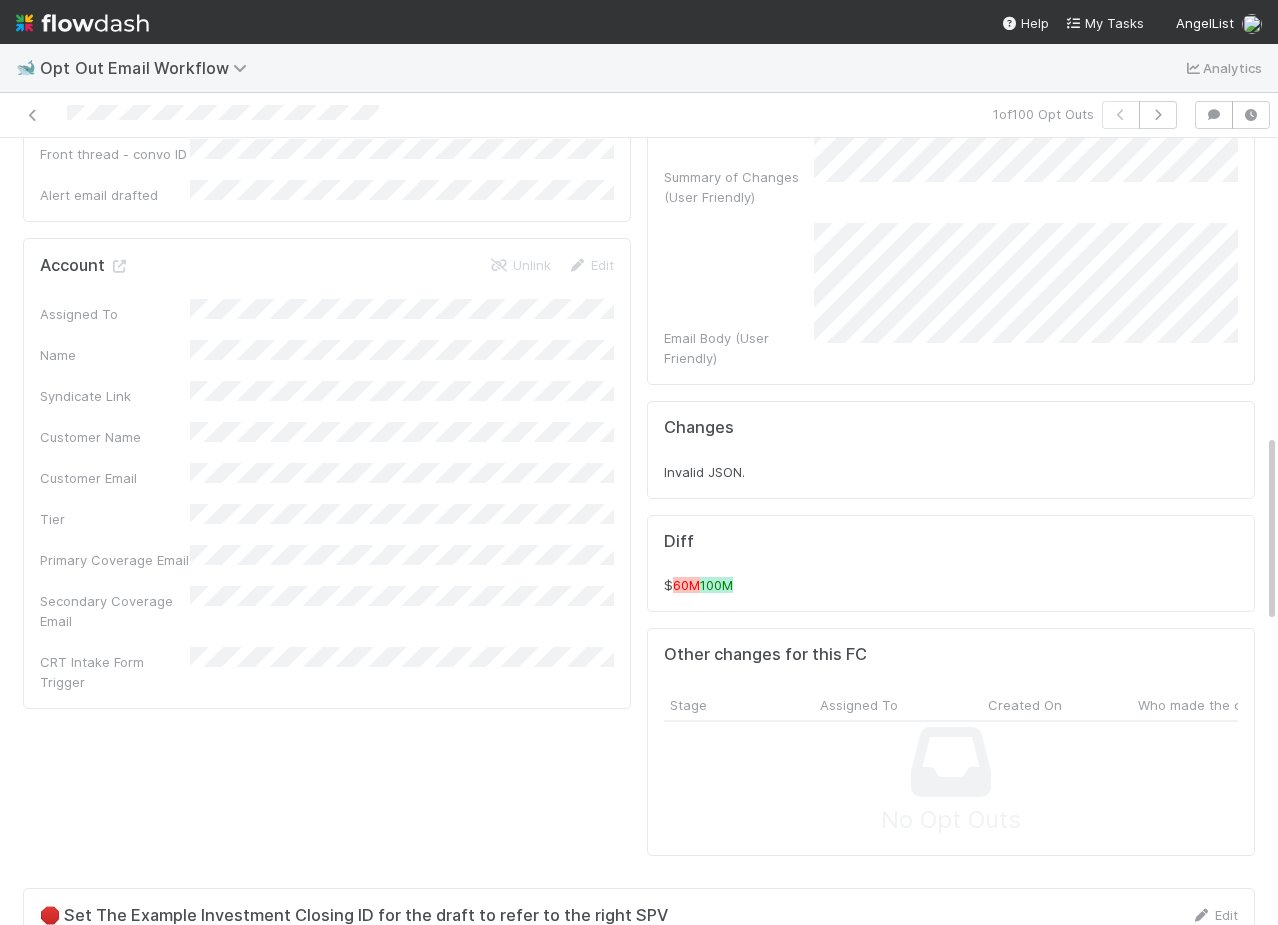 scroll, scrollTop: 0, scrollLeft: 0, axis: both 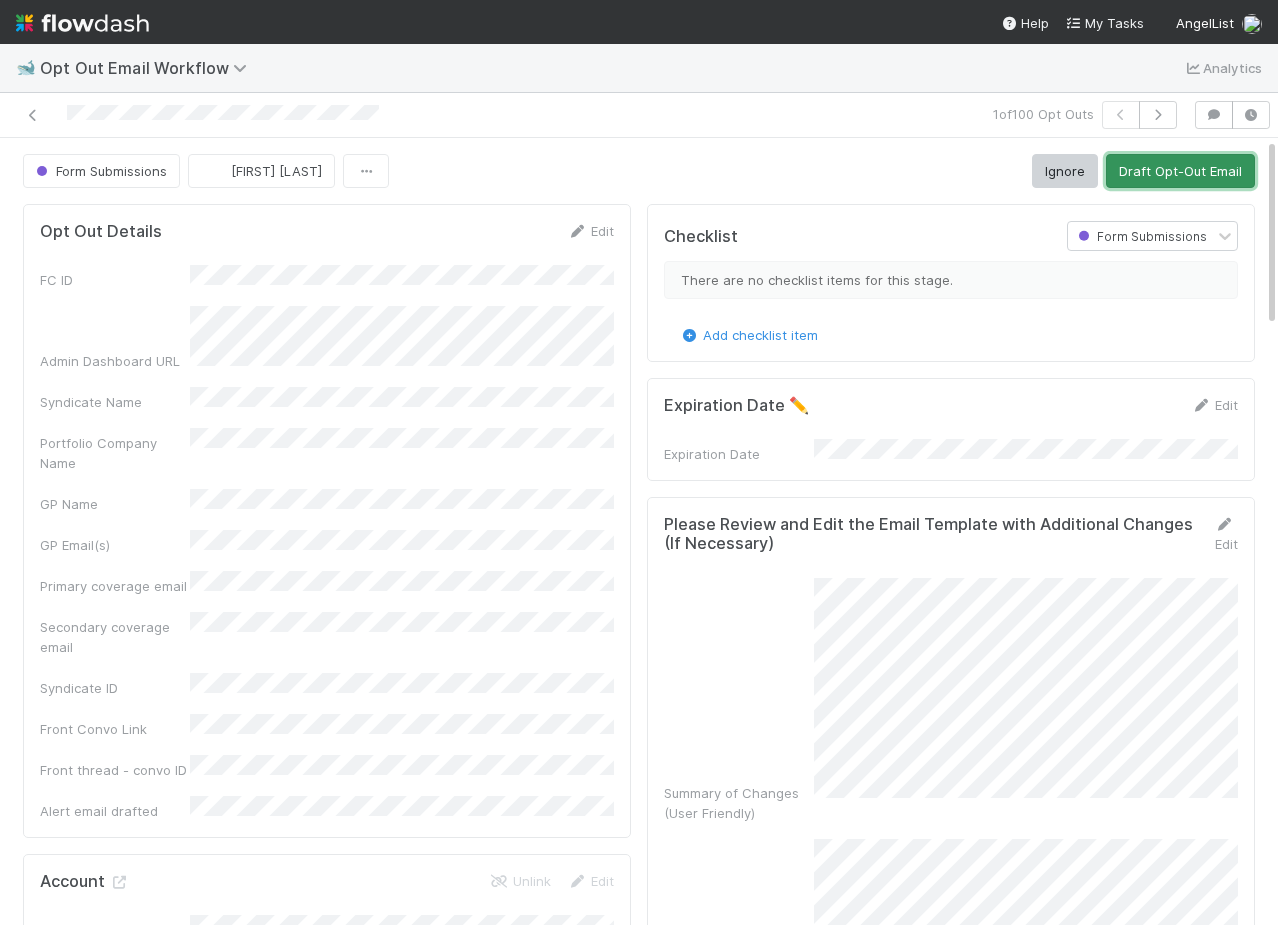 click on "Draft Opt-Out Email" at bounding box center [1180, 171] 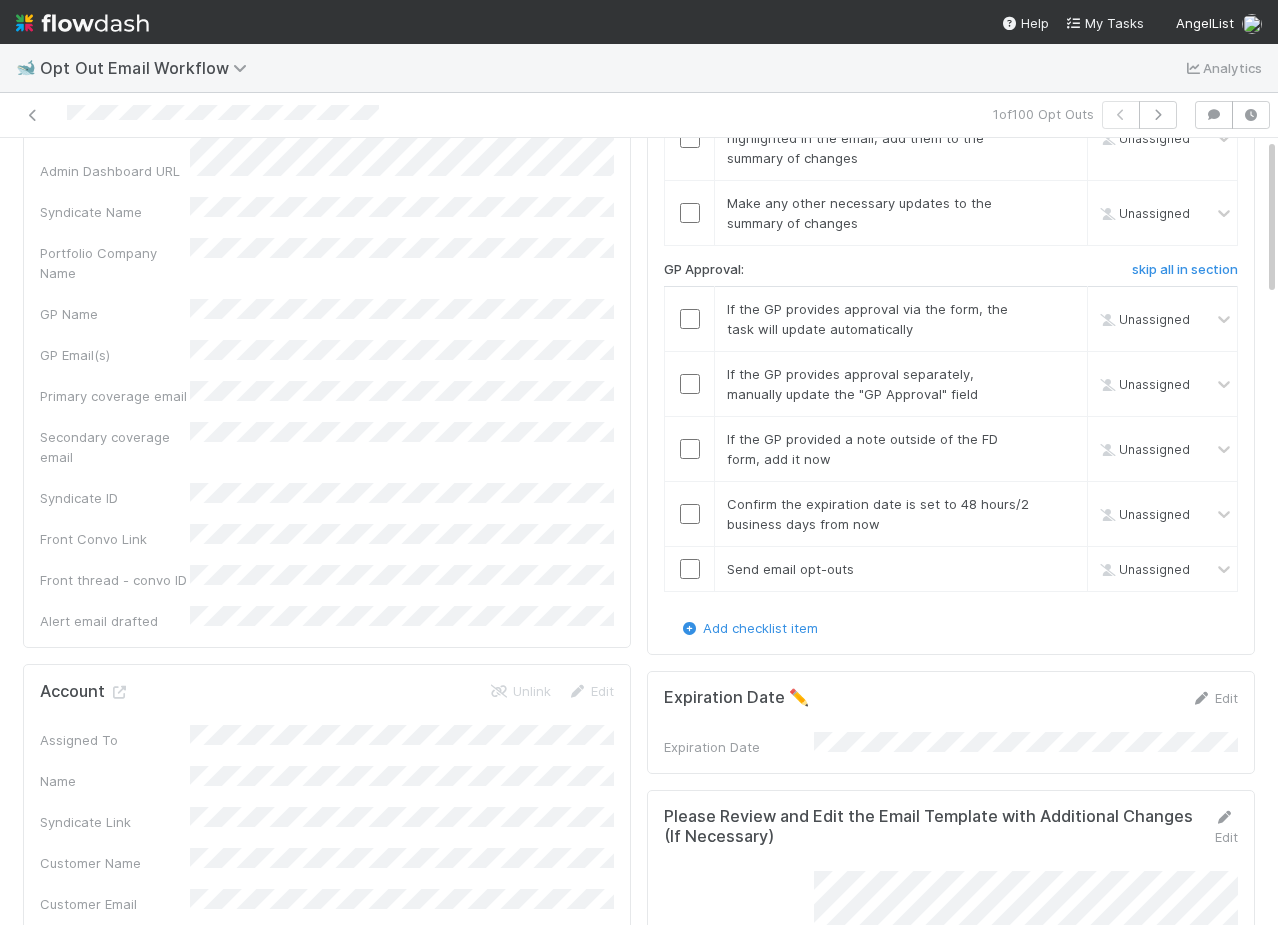 scroll, scrollTop: 0, scrollLeft: 0, axis: both 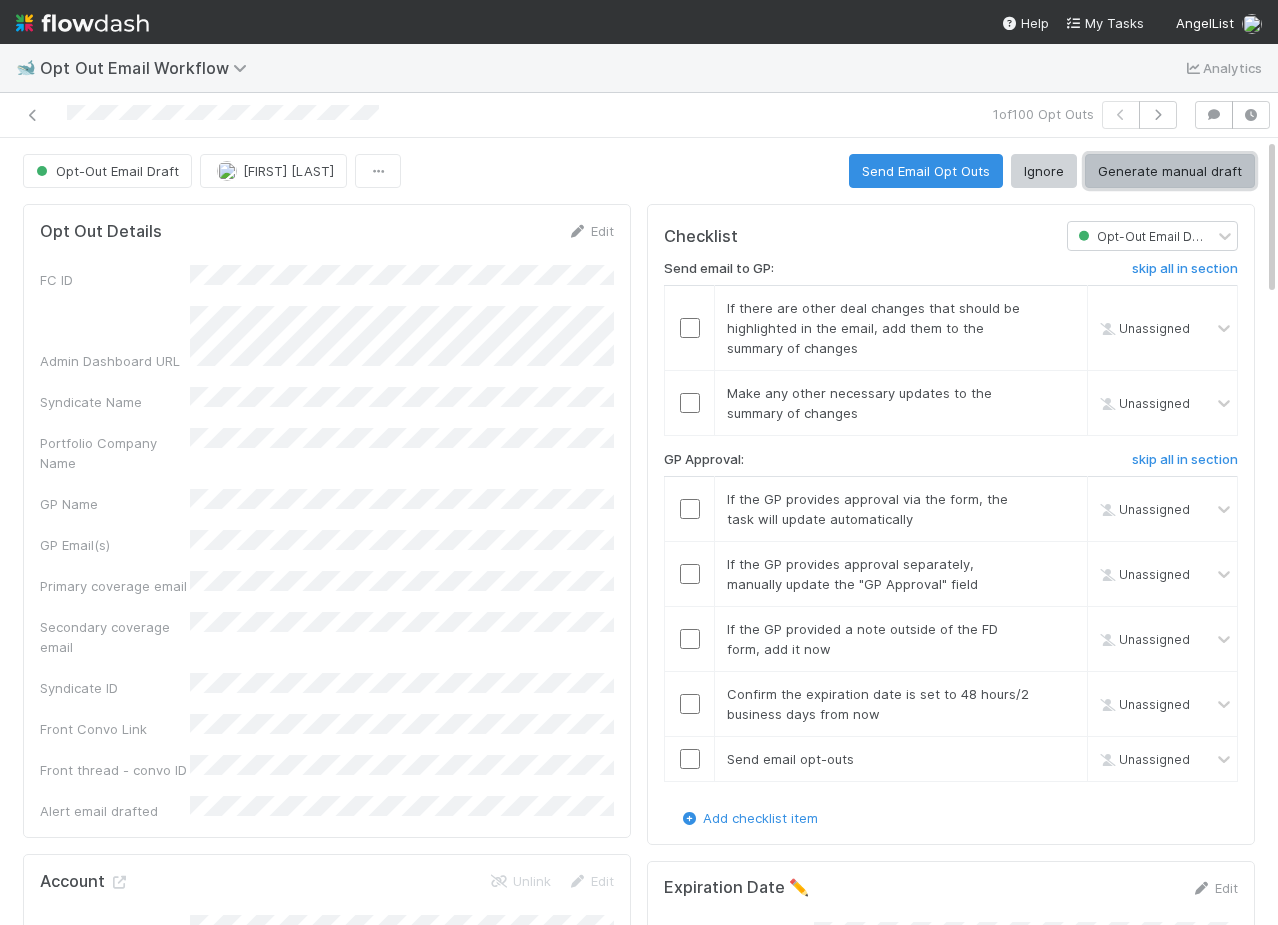 click on "Generate manual draft" at bounding box center [1170, 171] 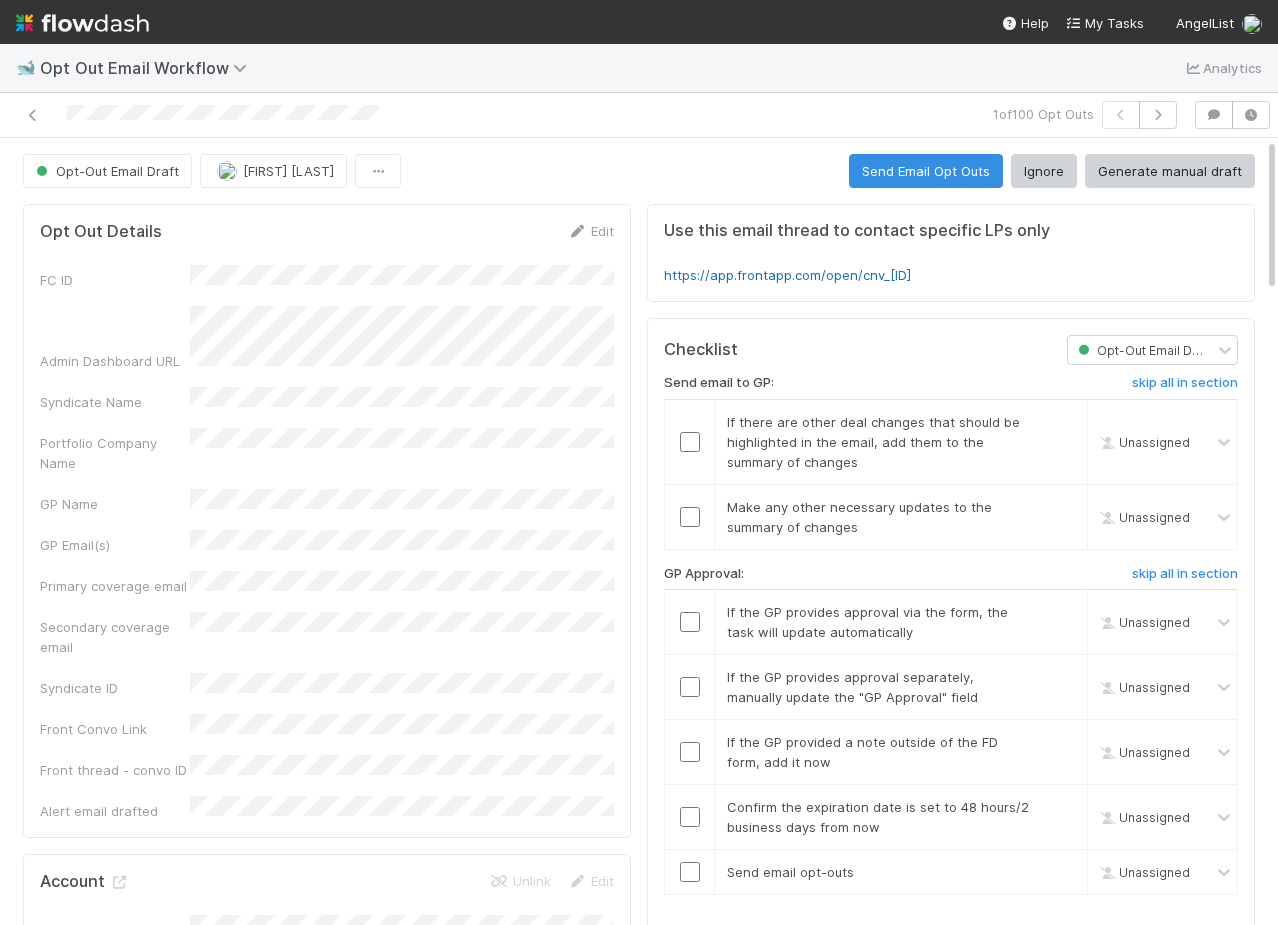 click on "https://app.frontapp.com/open/cnv_qliey9z" 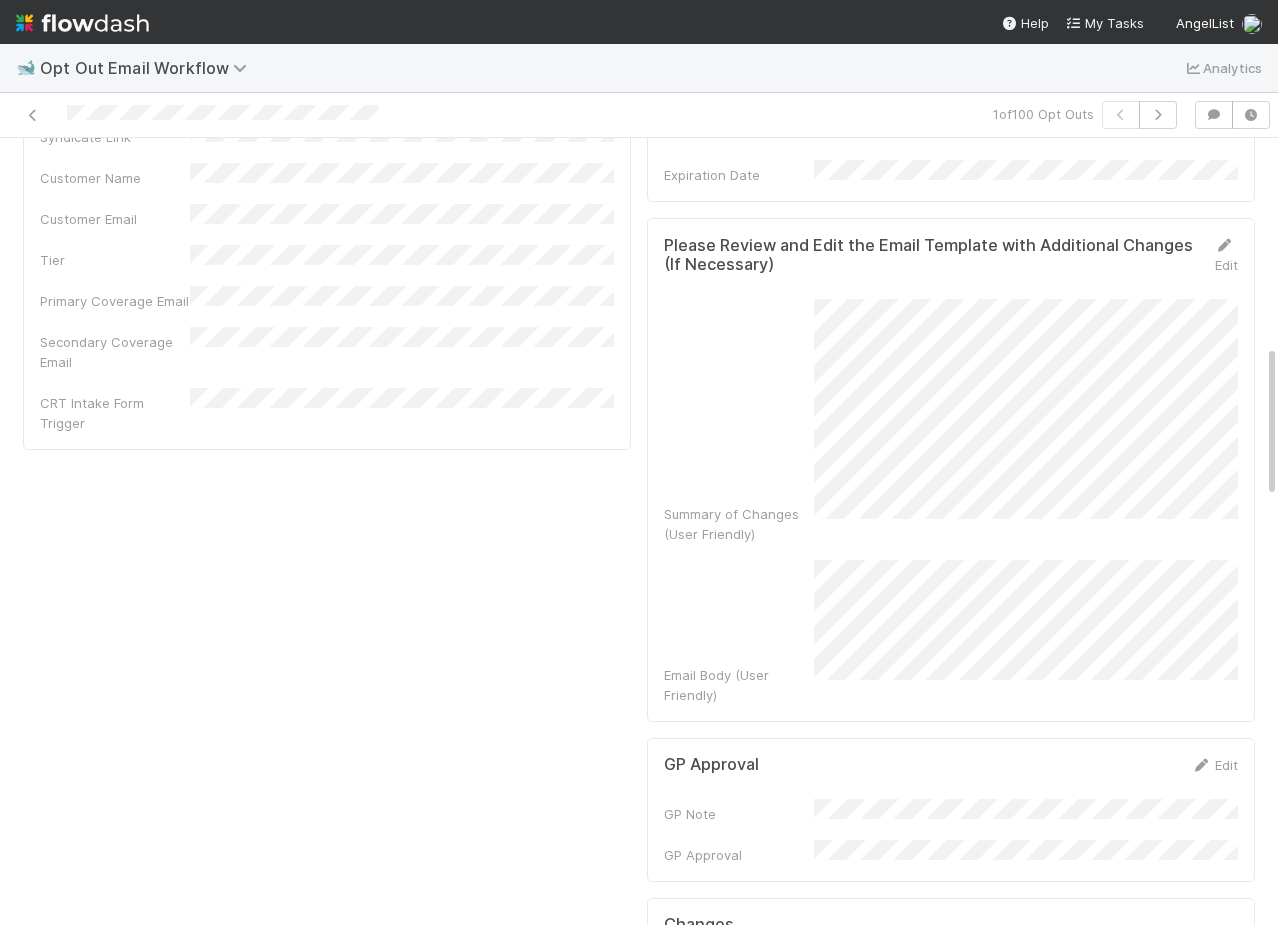 scroll, scrollTop: 848, scrollLeft: 0, axis: vertical 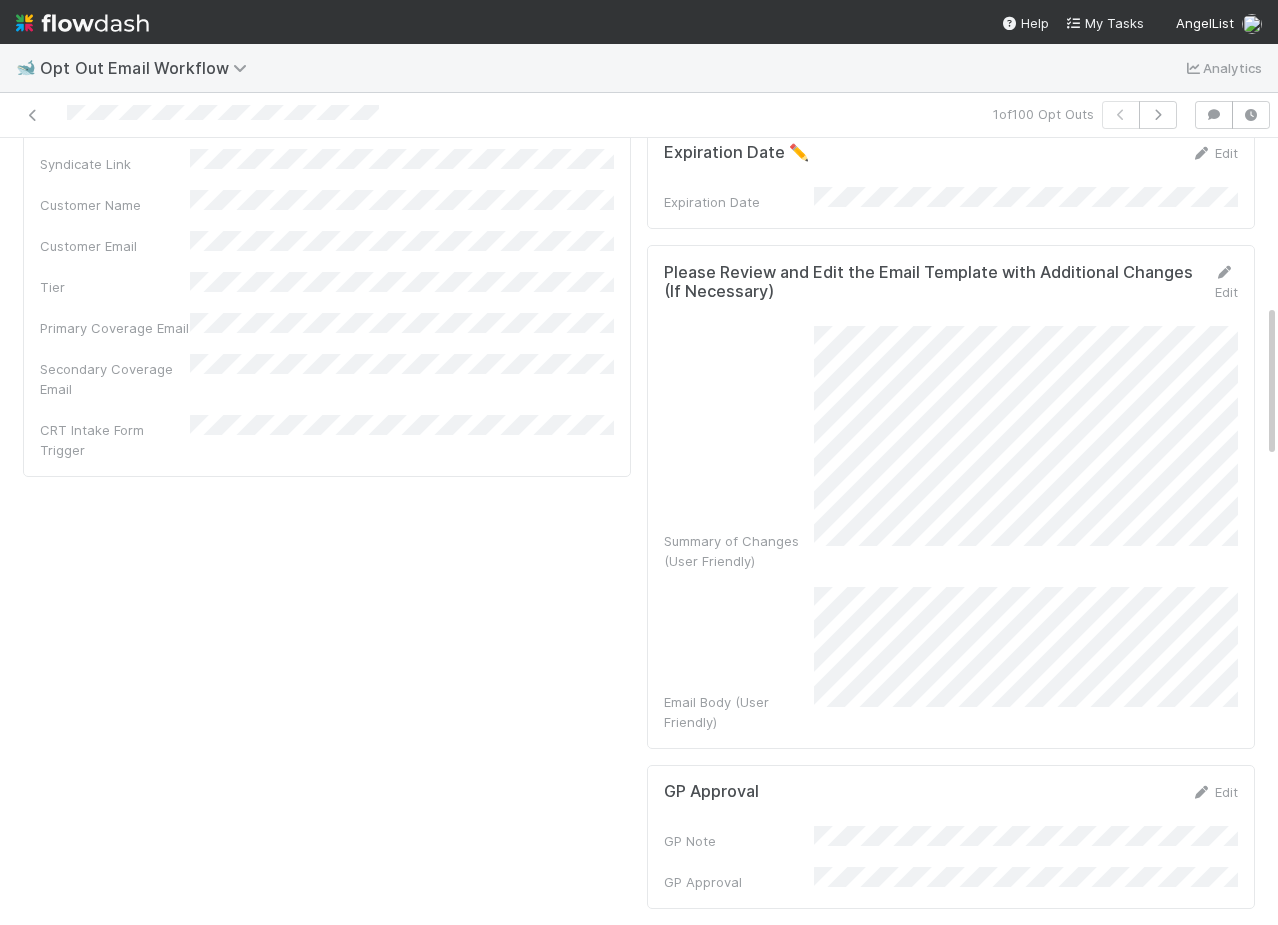click on "Edit" at bounding box center (1218, 282) 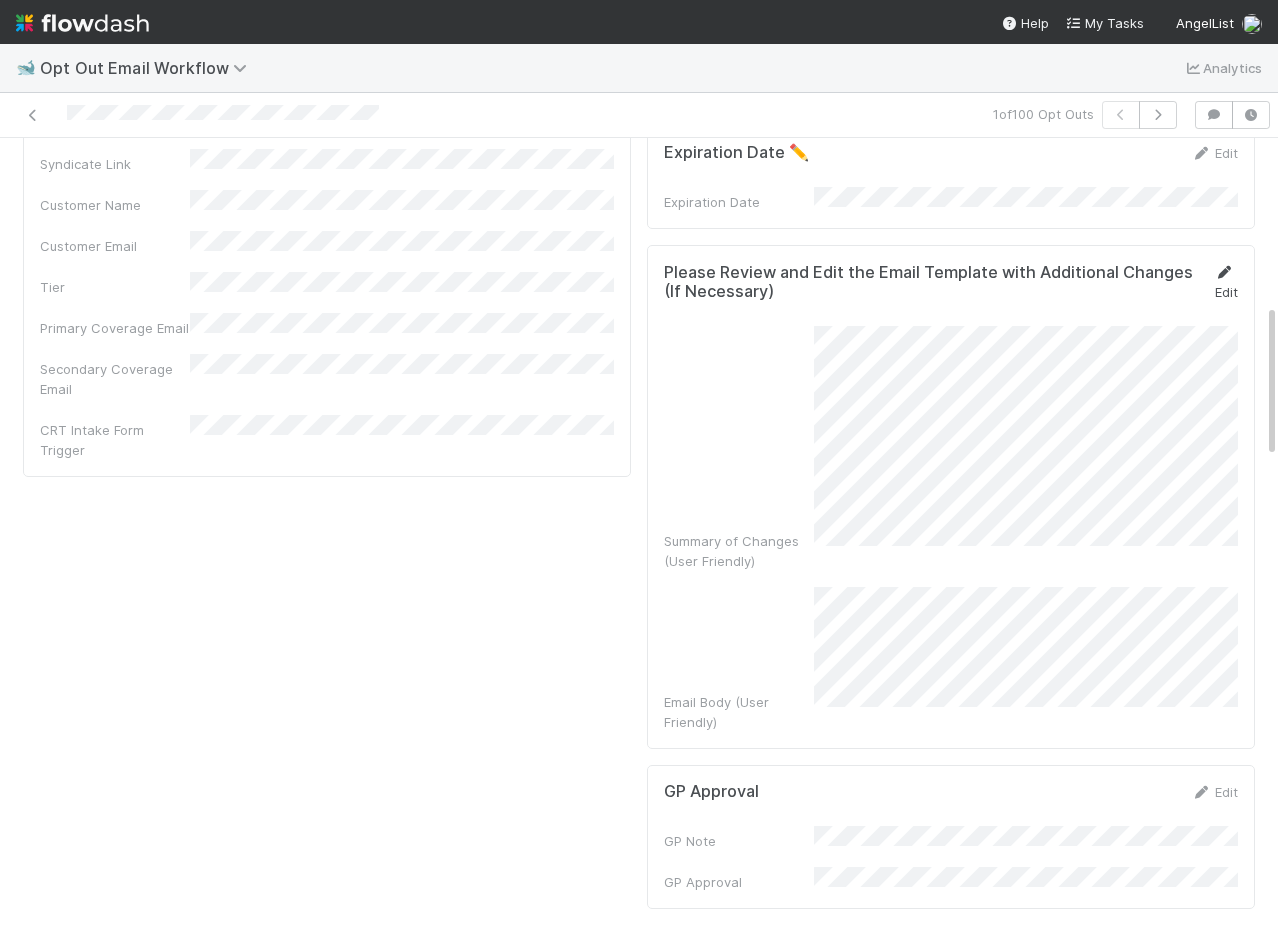 click at bounding box center (1224, 272) 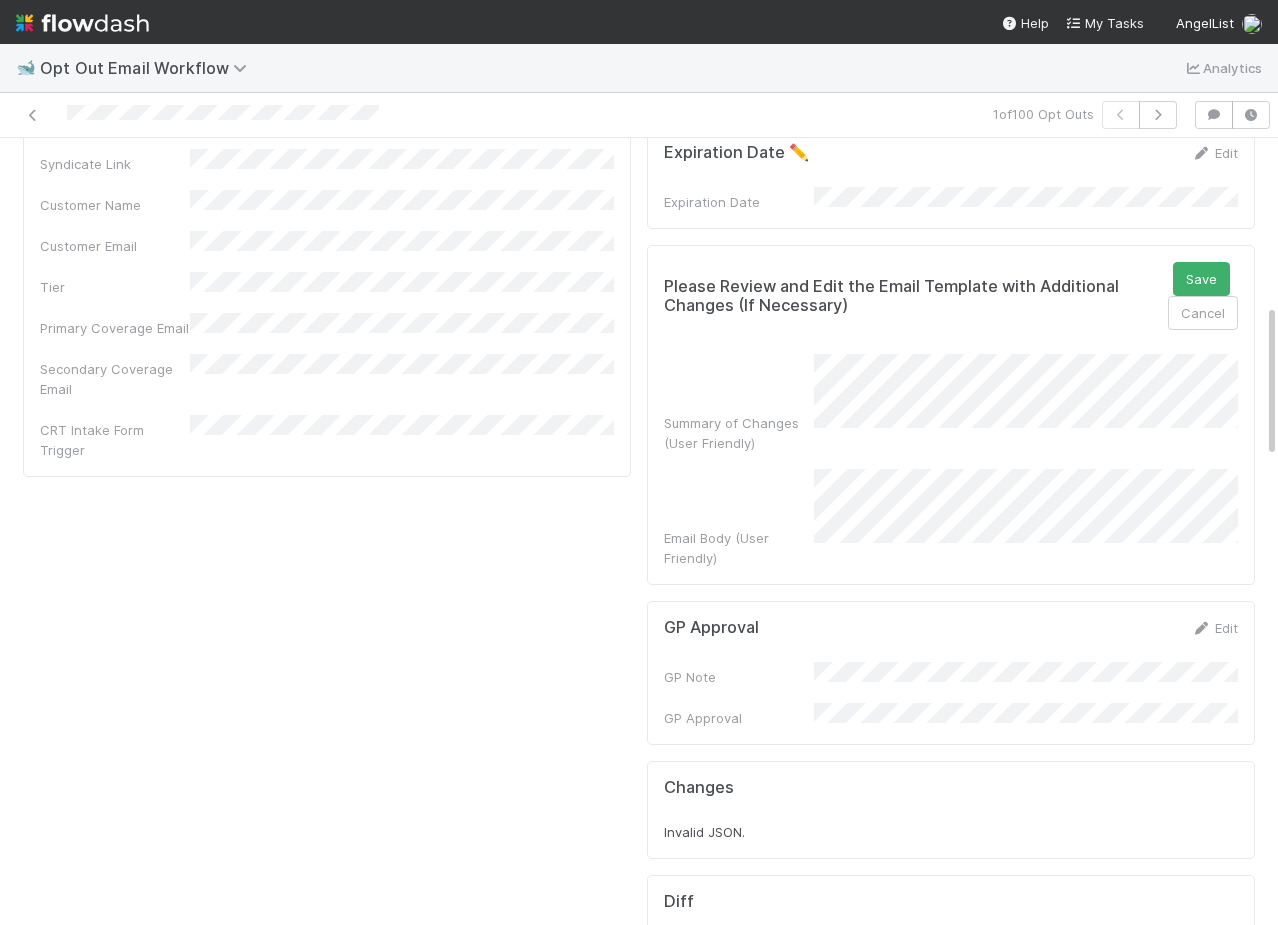 click on "Summary of Changes (User Friendly)  Email Body (User Friendly)" at bounding box center (951, 461) 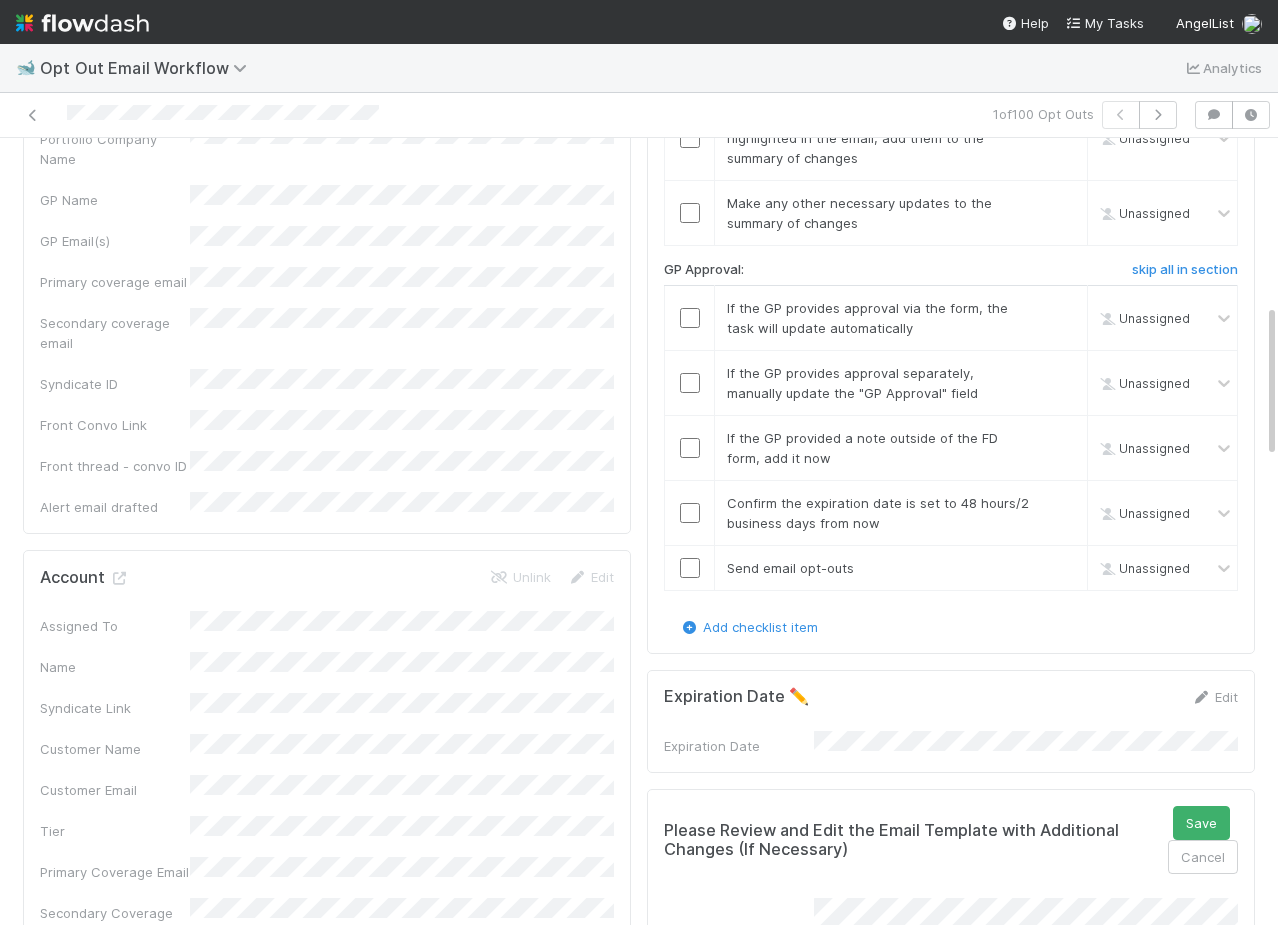 scroll, scrollTop: 0, scrollLeft: 0, axis: both 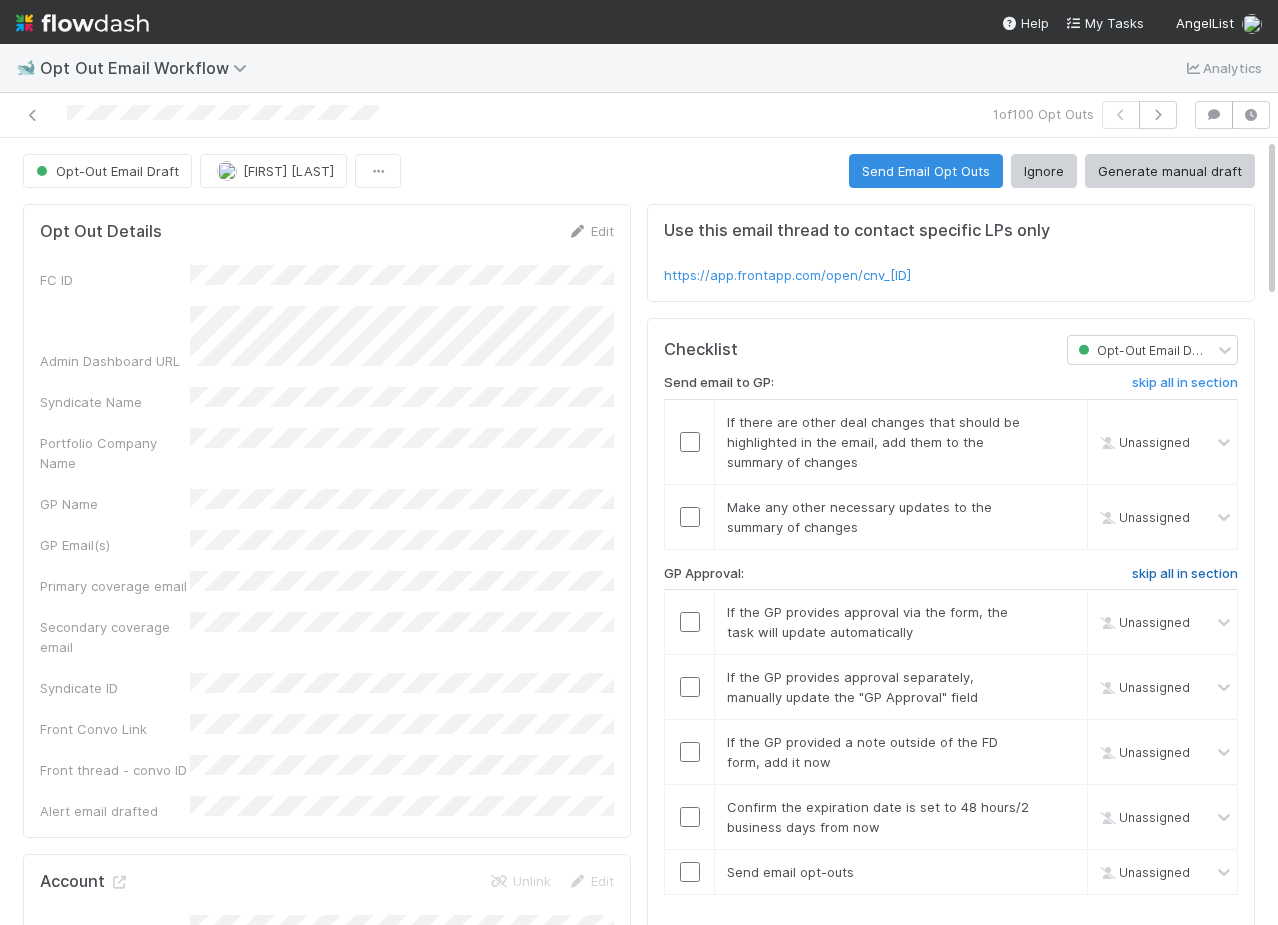 click on "skip all in section" at bounding box center [1185, 574] 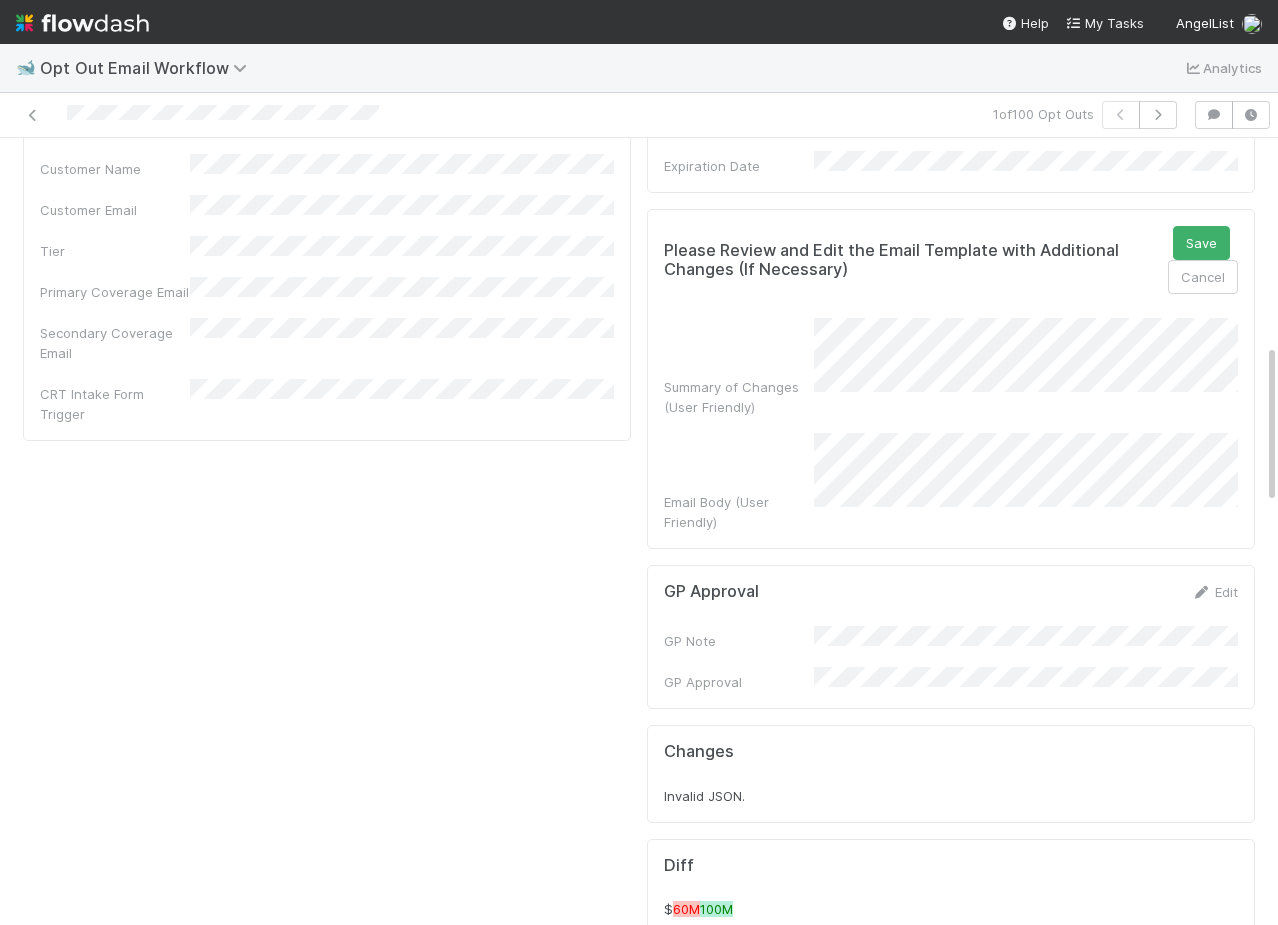 scroll, scrollTop: 797, scrollLeft: 0, axis: vertical 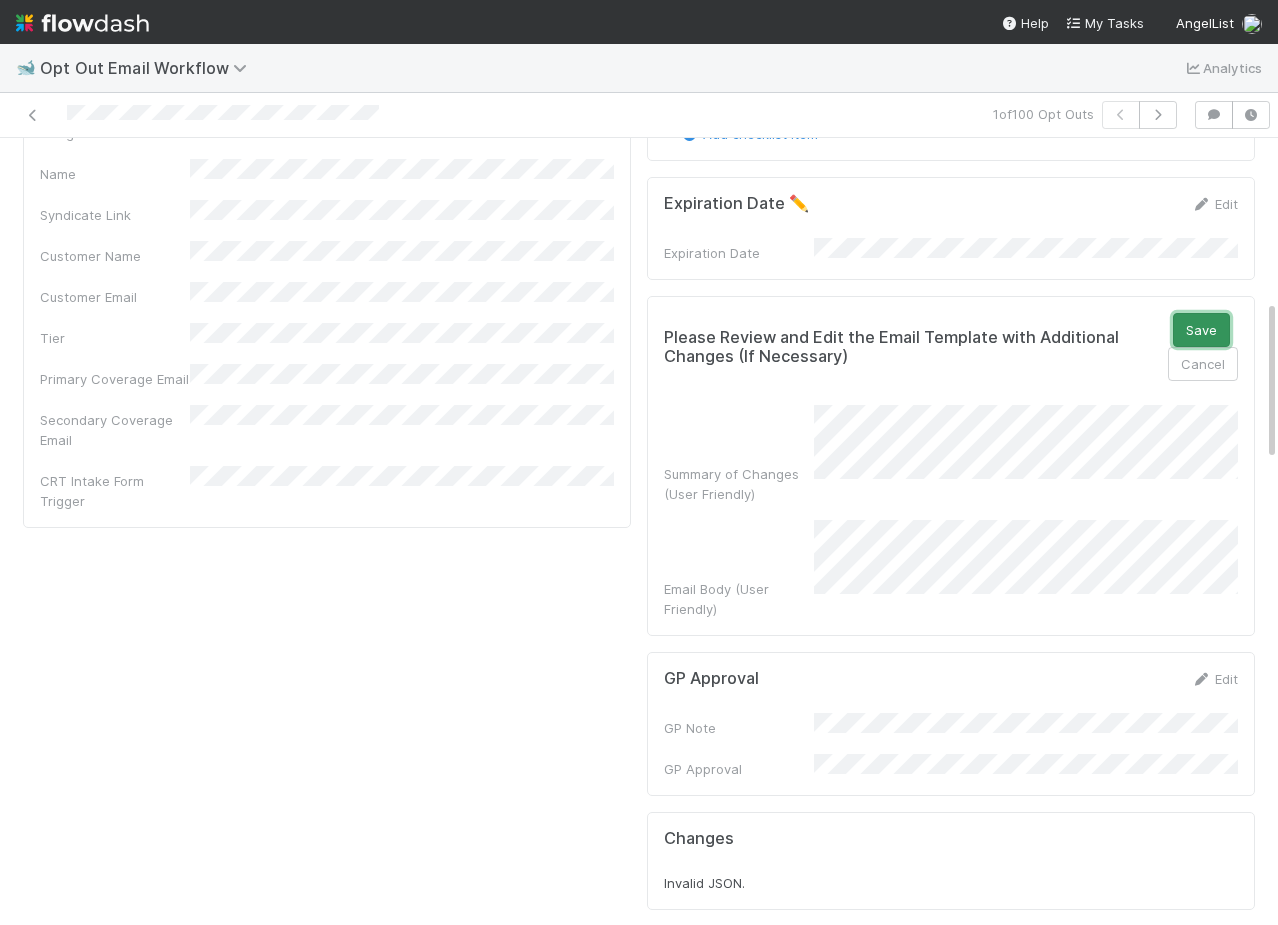 click on "Save" at bounding box center [1201, 330] 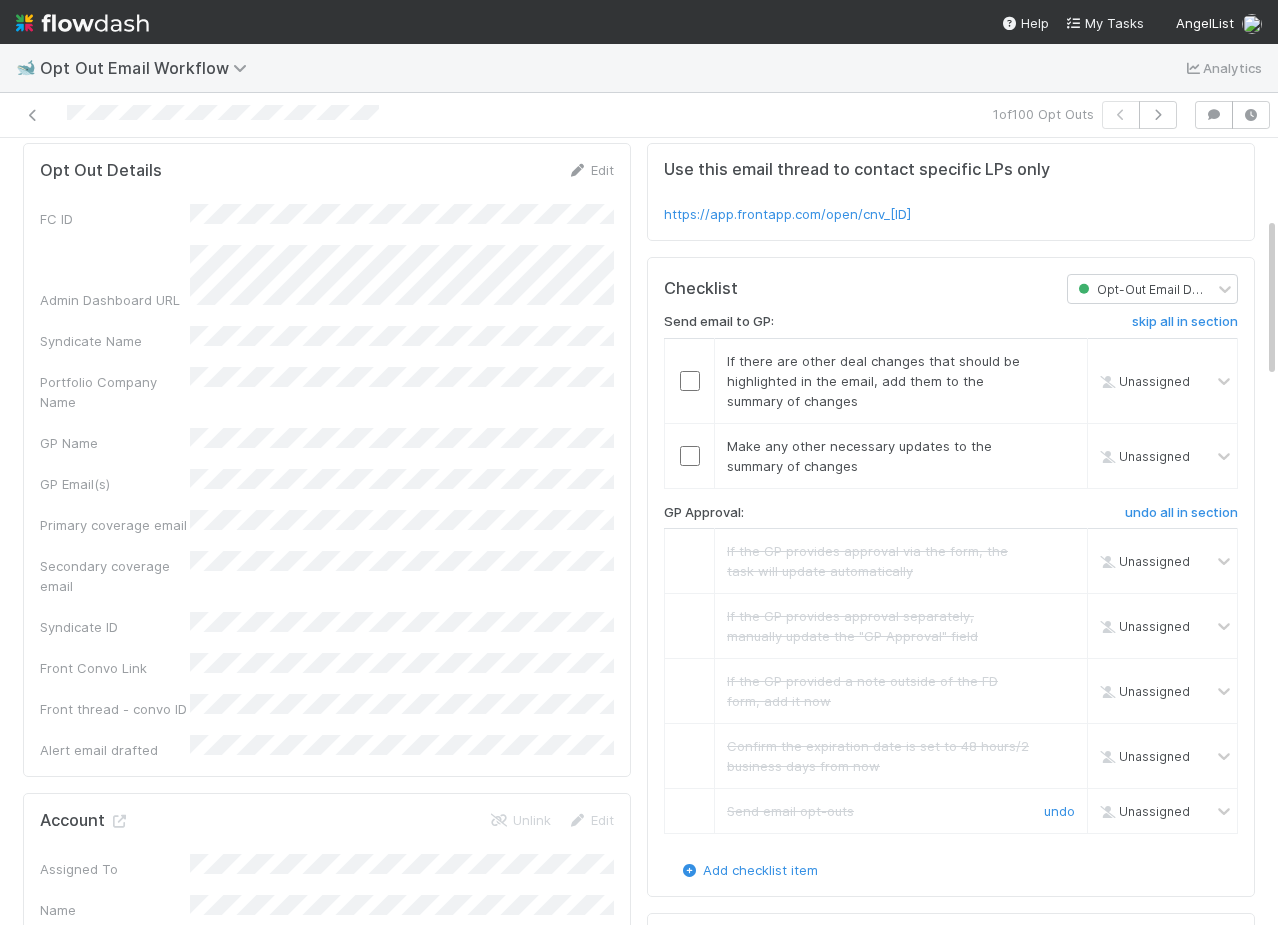 scroll, scrollTop: 0, scrollLeft: 0, axis: both 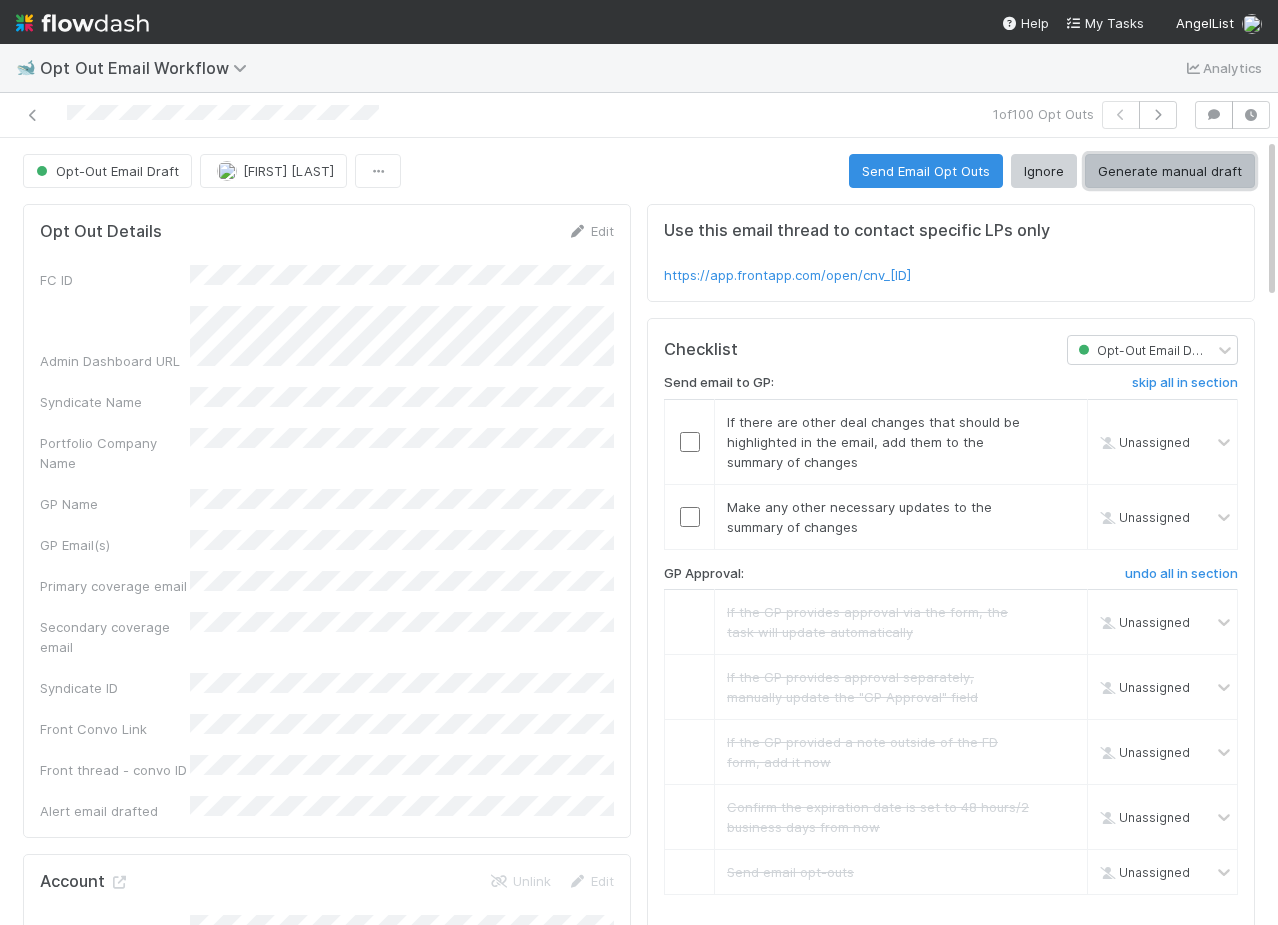 click on "Generate manual draft" at bounding box center (1170, 171) 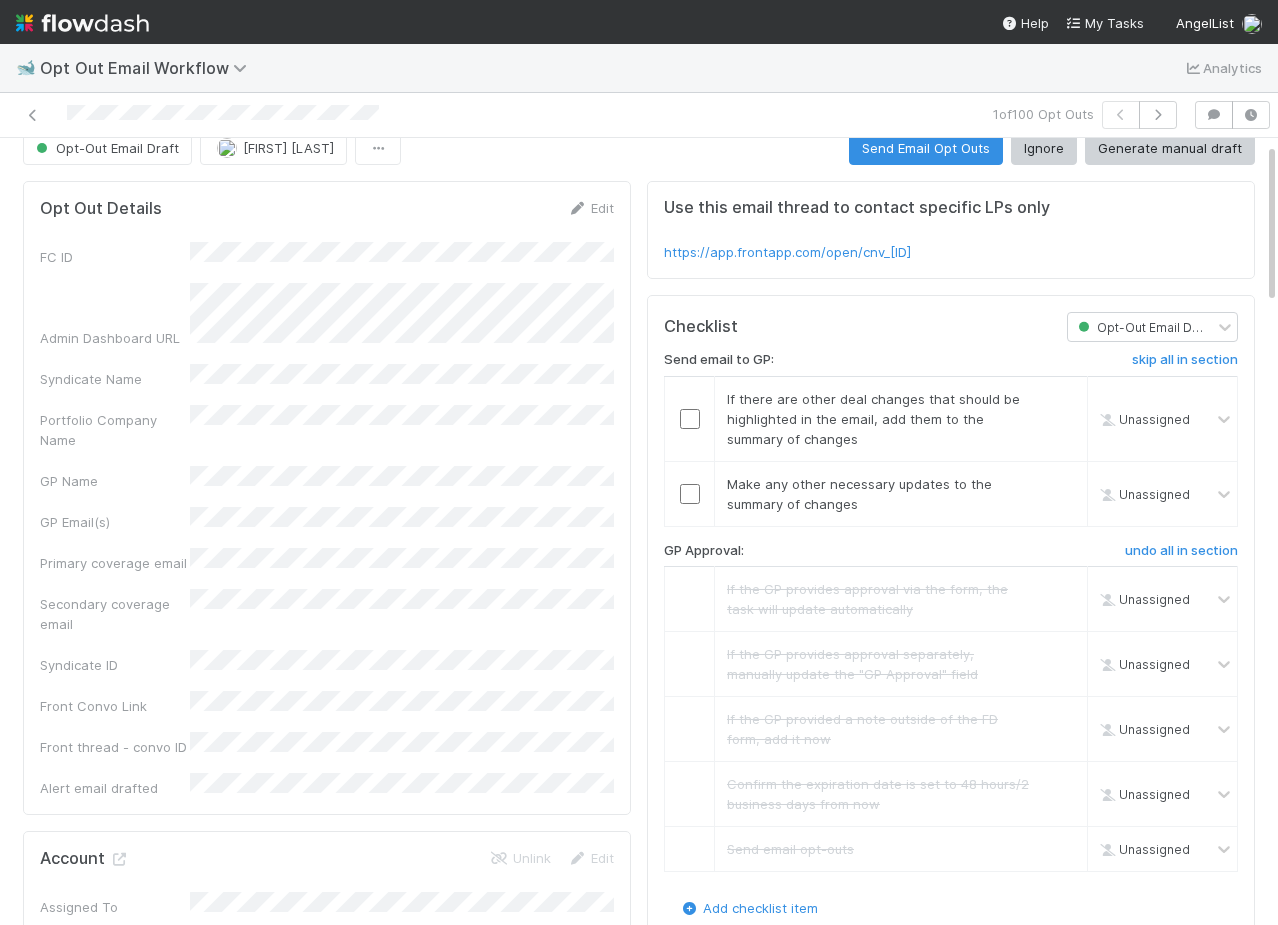 scroll, scrollTop: 25, scrollLeft: 0, axis: vertical 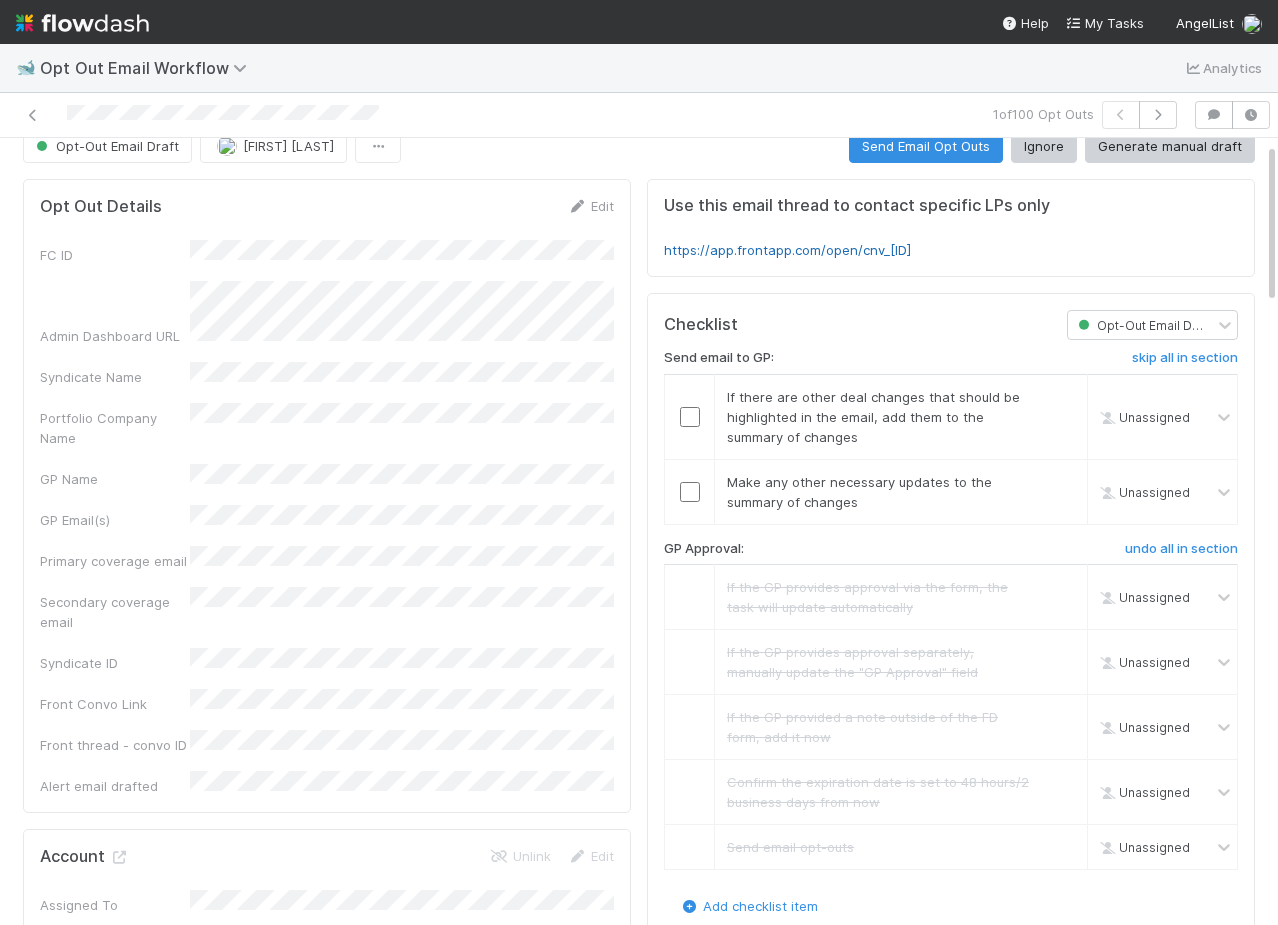 click on "https://app.frontapp.com/open/cnv_qlifvd3" 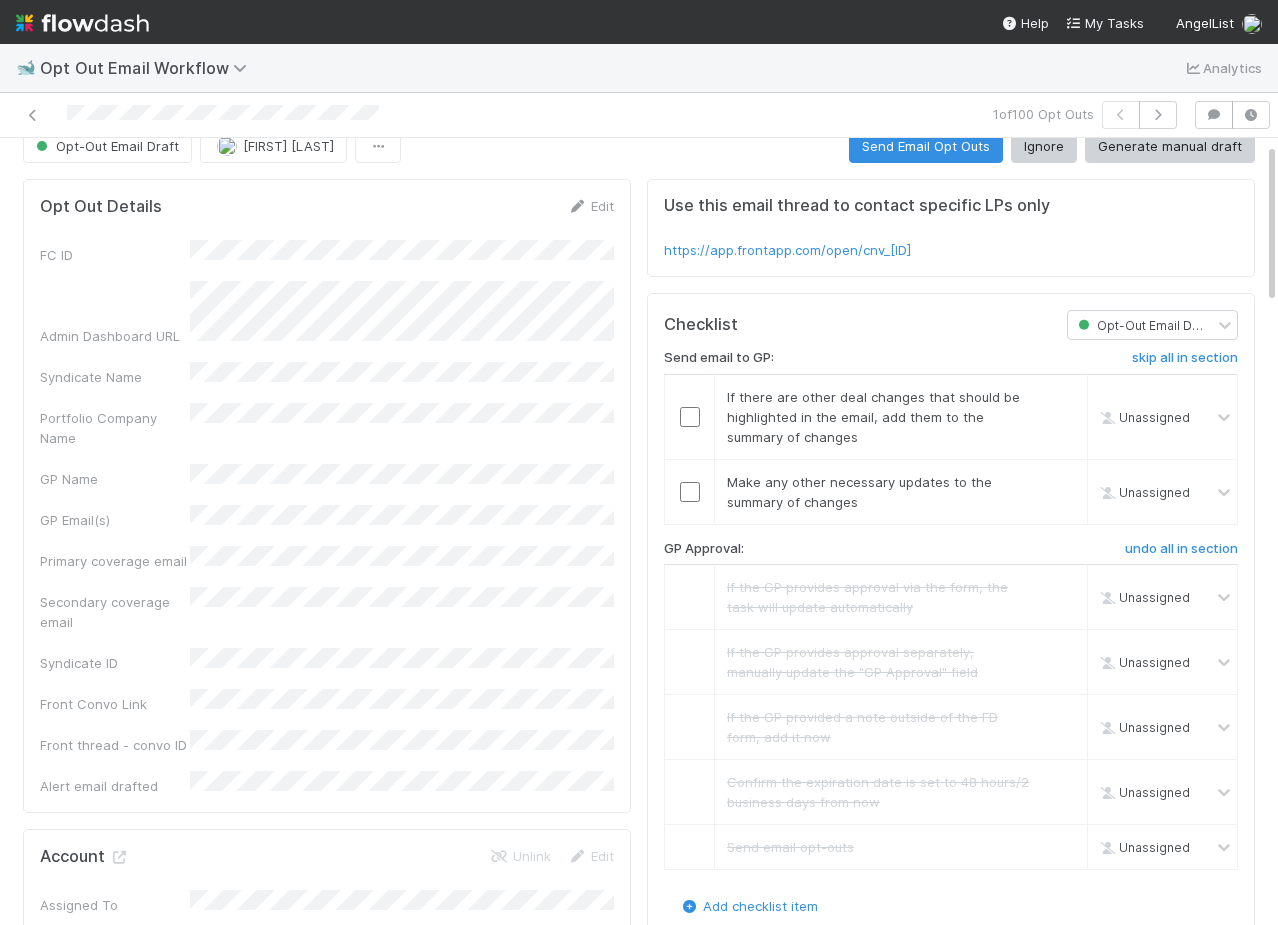 click on "🐋 Opt Out Email Workflow Analytics" at bounding box center (639, 68) 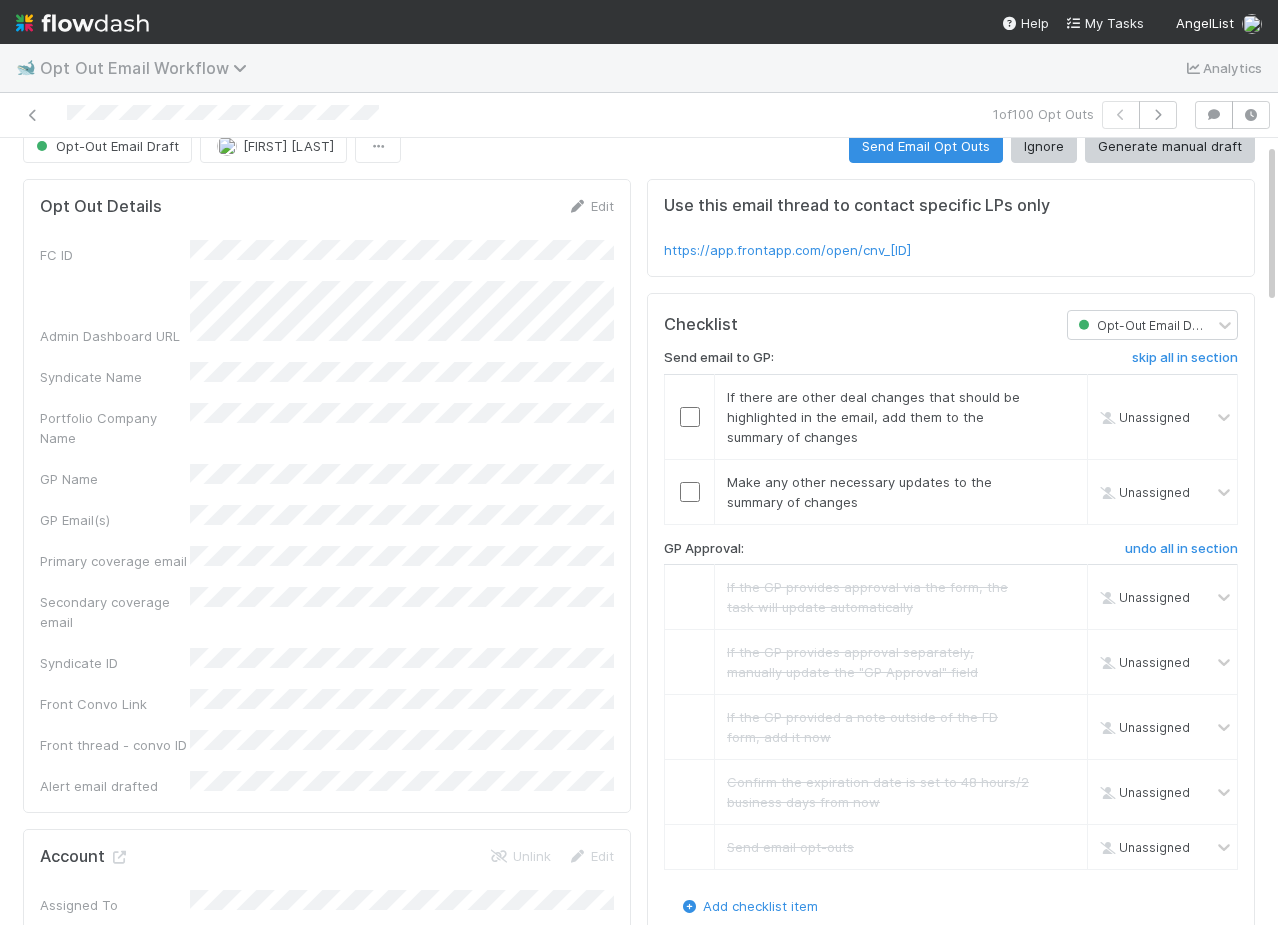 click on "Opt Out Email Workflow" at bounding box center [148, 68] 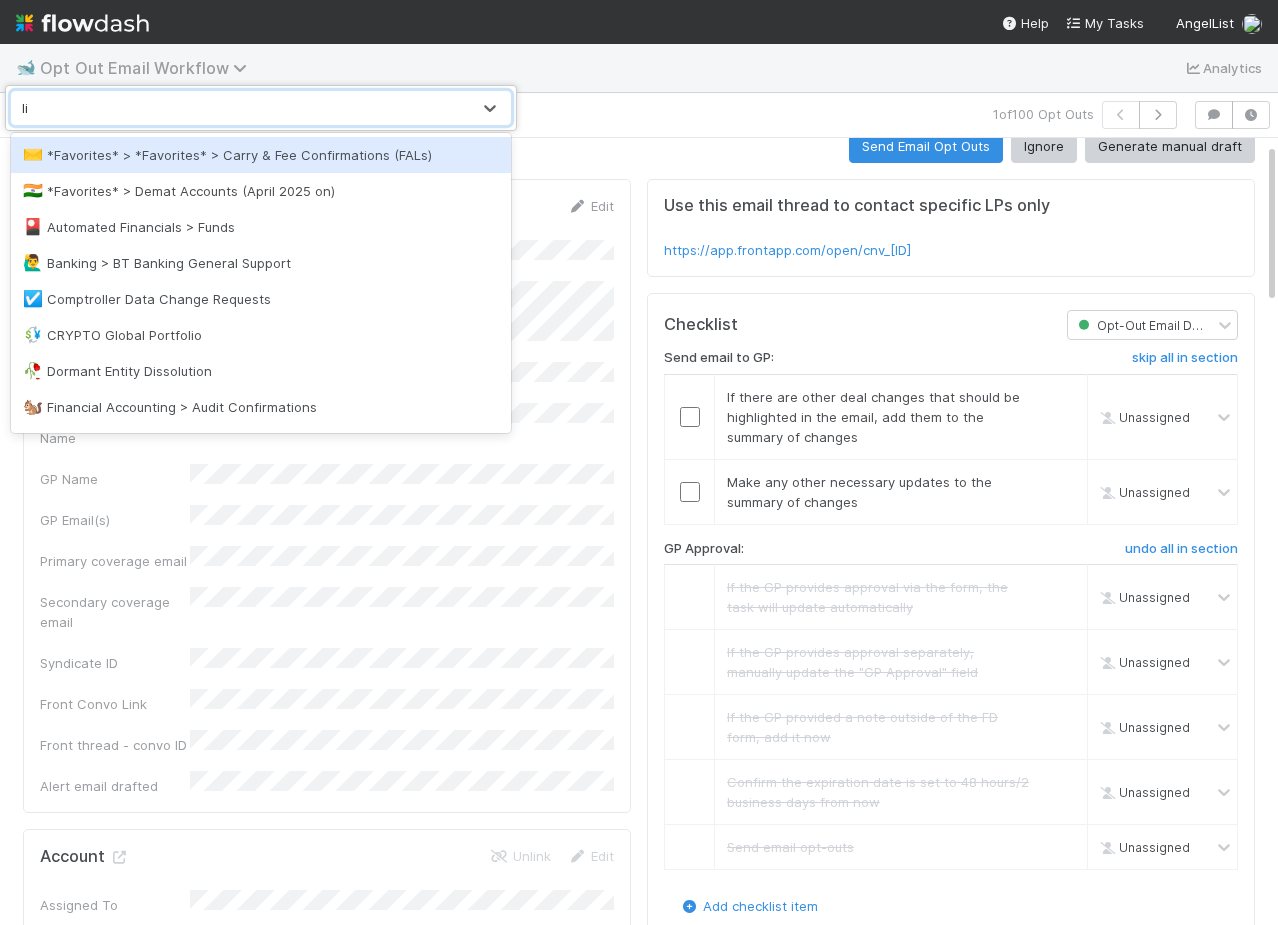 type on "lin" 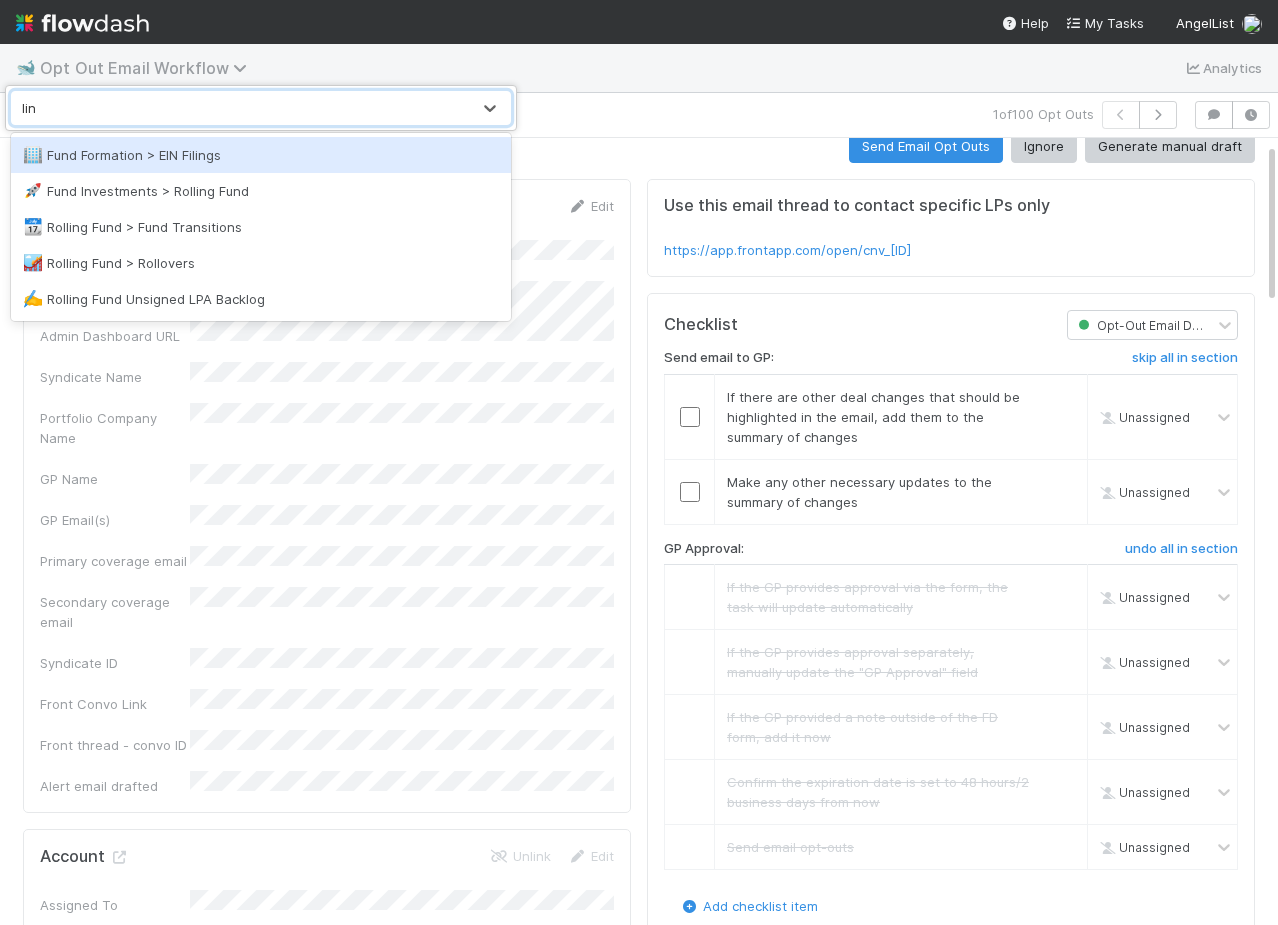 type 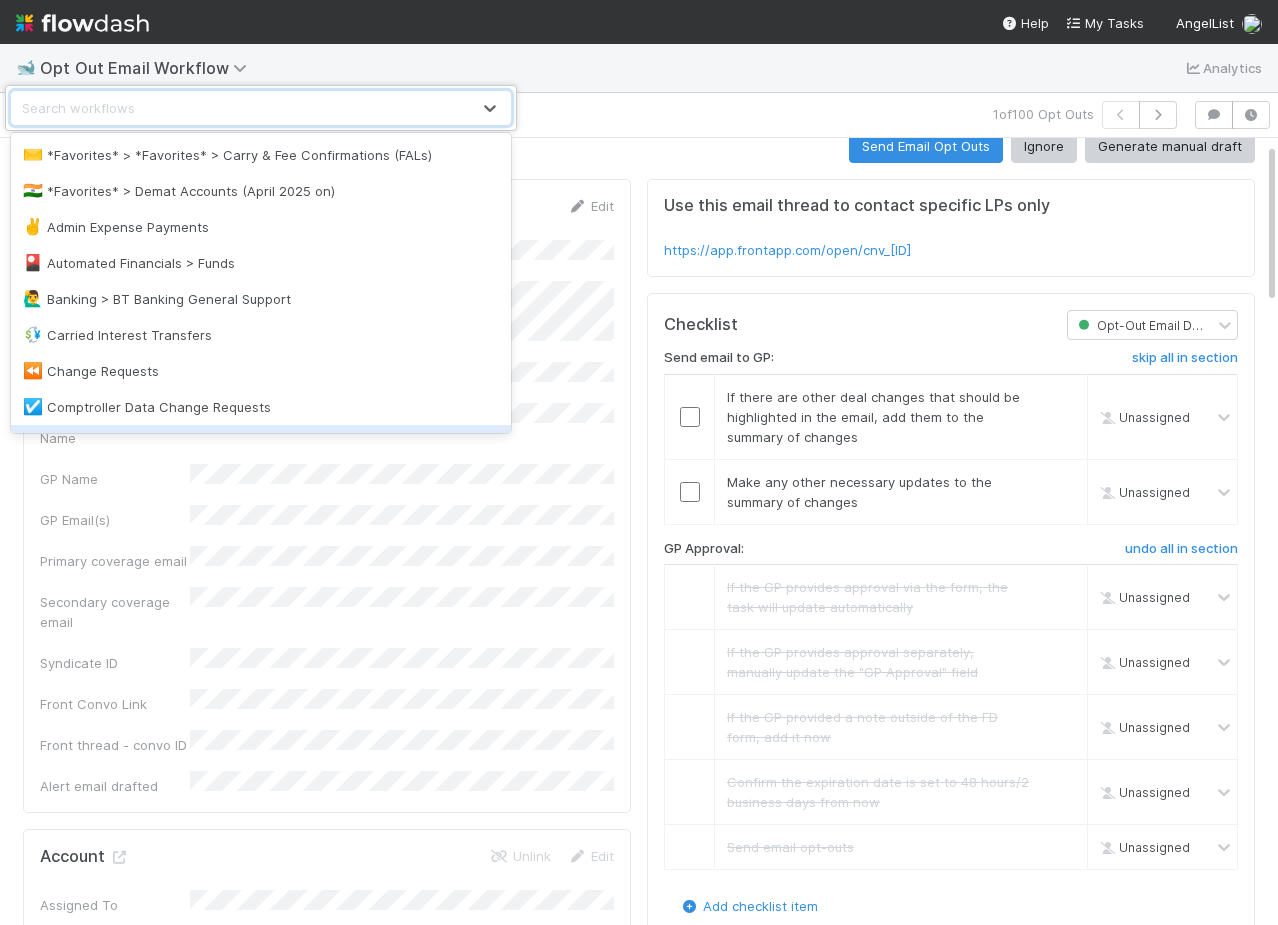 click on "option CRM > Accounts focused, 9 of 62. 62 results available. Use Up and Down to choose options, press Enter to select the currently focused option, press Escape to exit the menu, press Tab to select the option and exit the menu. Search workflows" at bounding box center [639, 462] 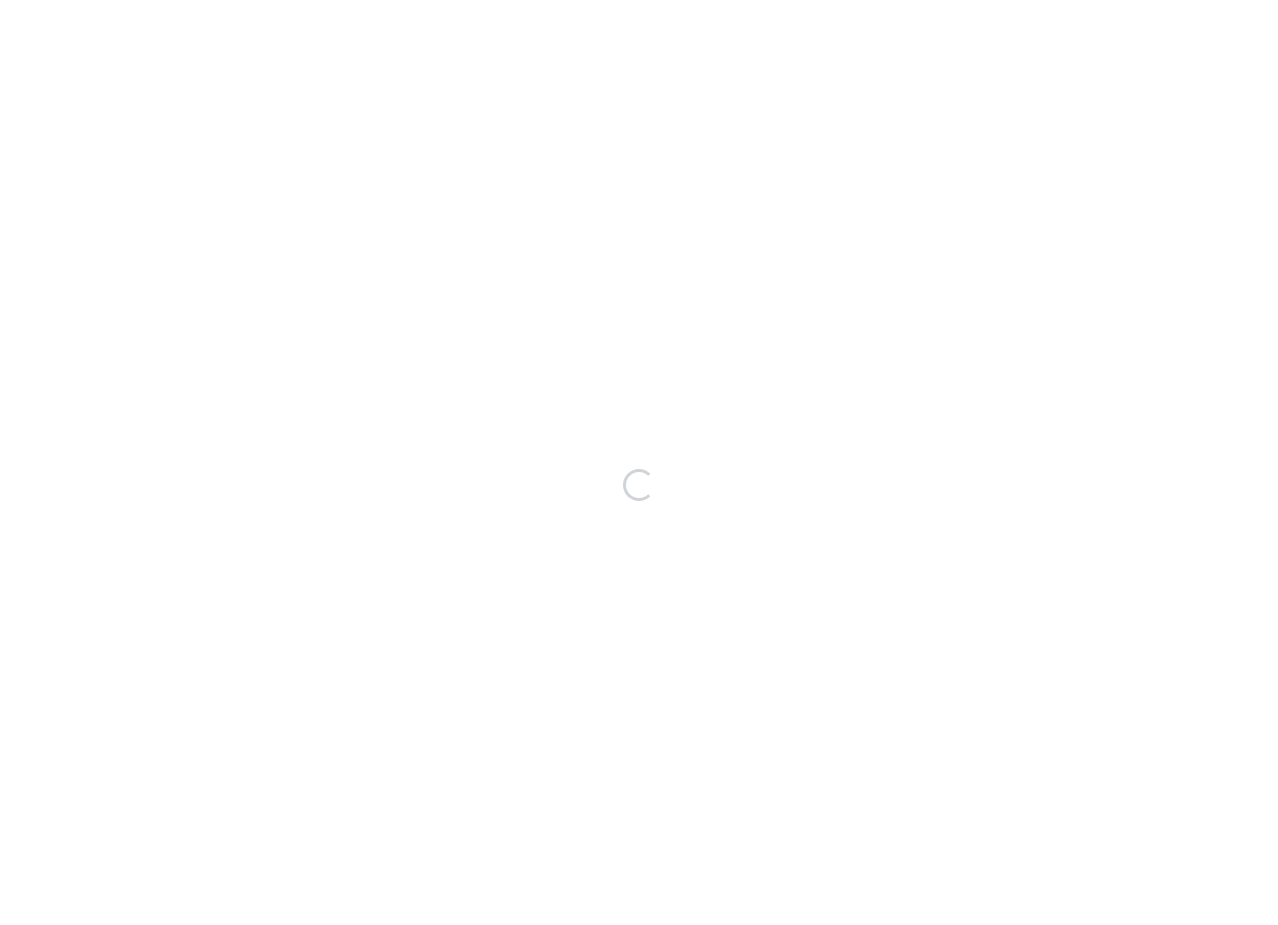 scroll, scrollTop: 0, scrollLeft: 0, axis: both 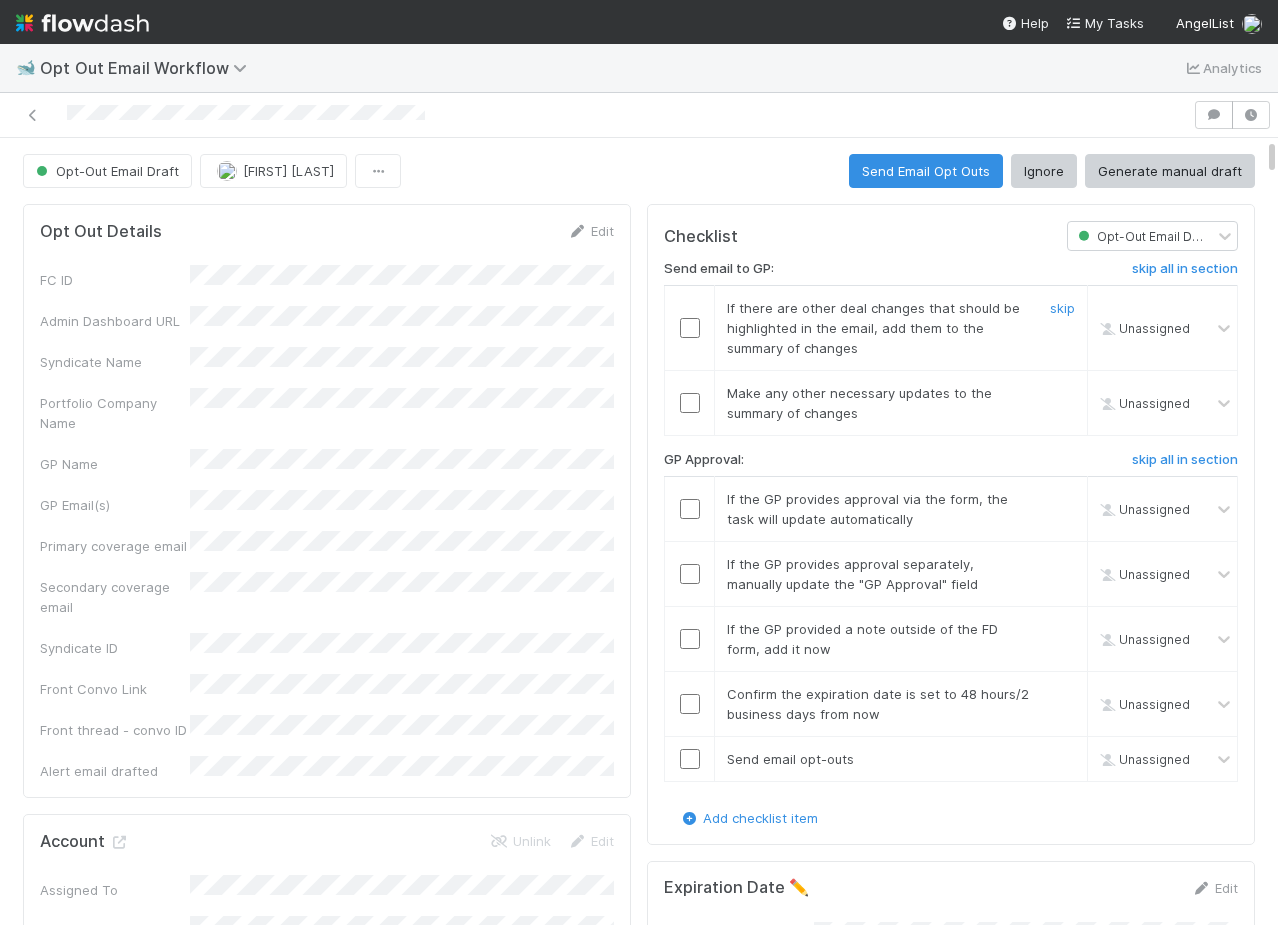 click at bounding box center (690, 328) 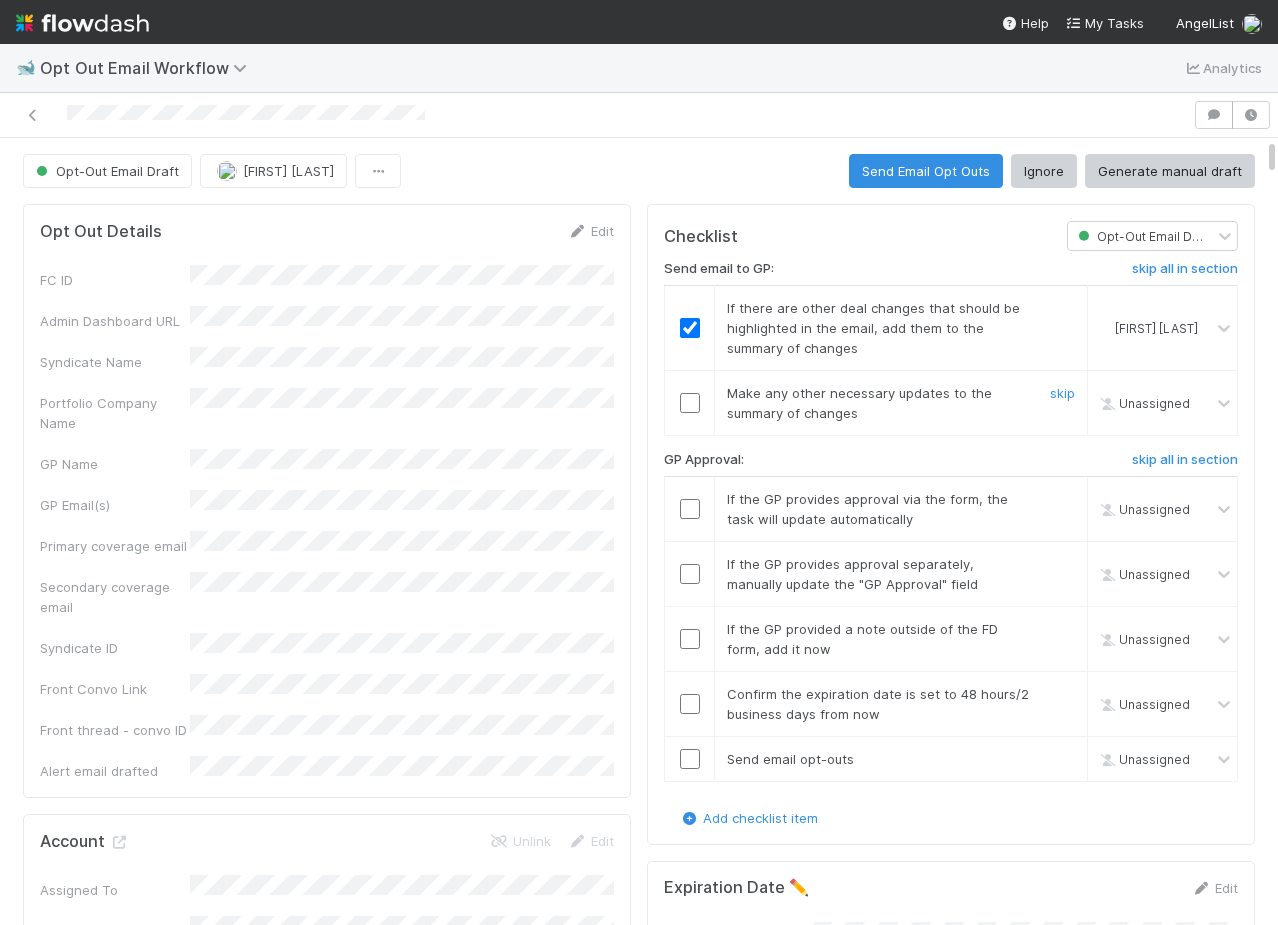 click at bounding box center (690, 403) 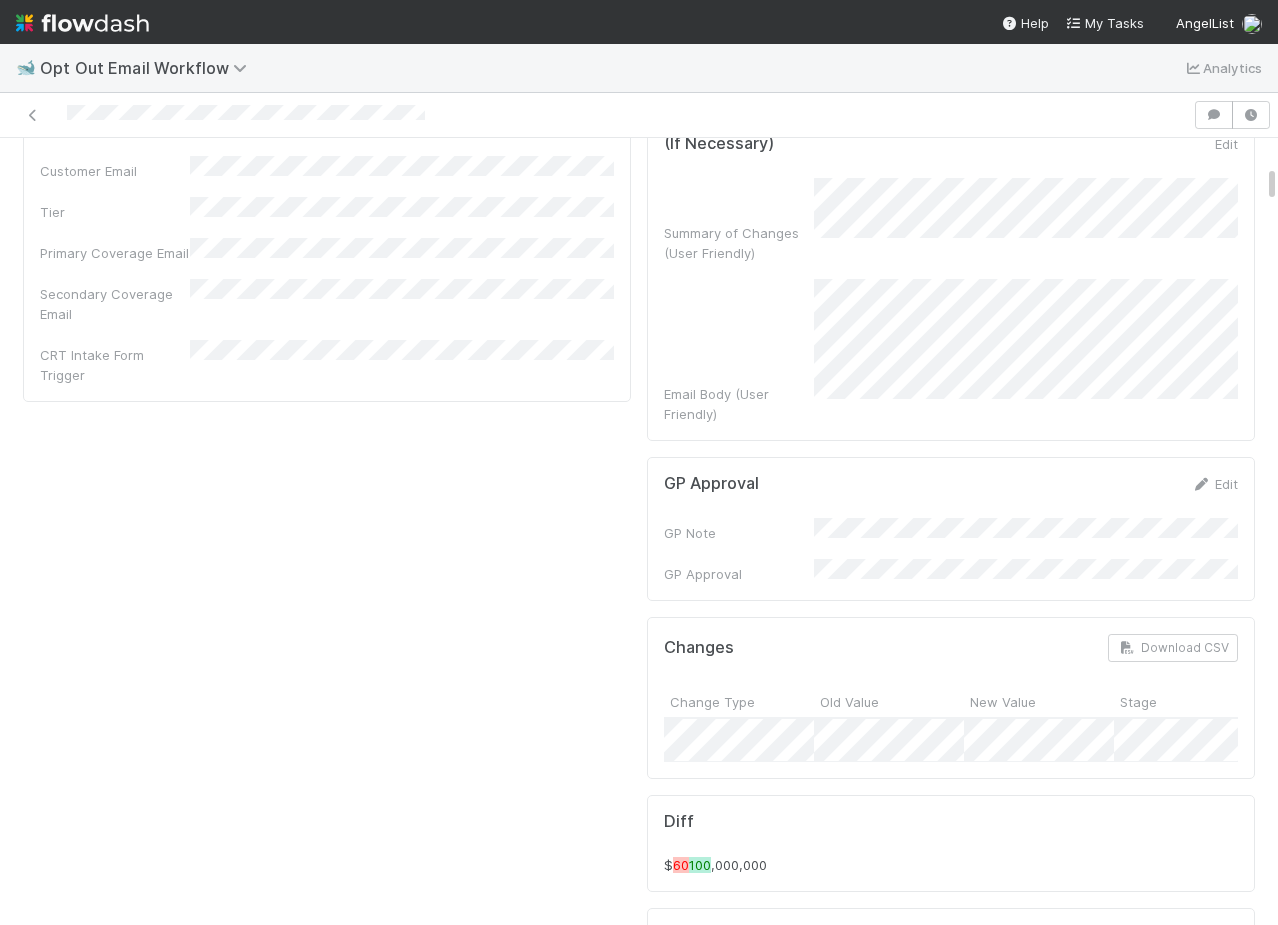 scroll, scrollTop: 882, scrollLeft: 0, axis: vertical 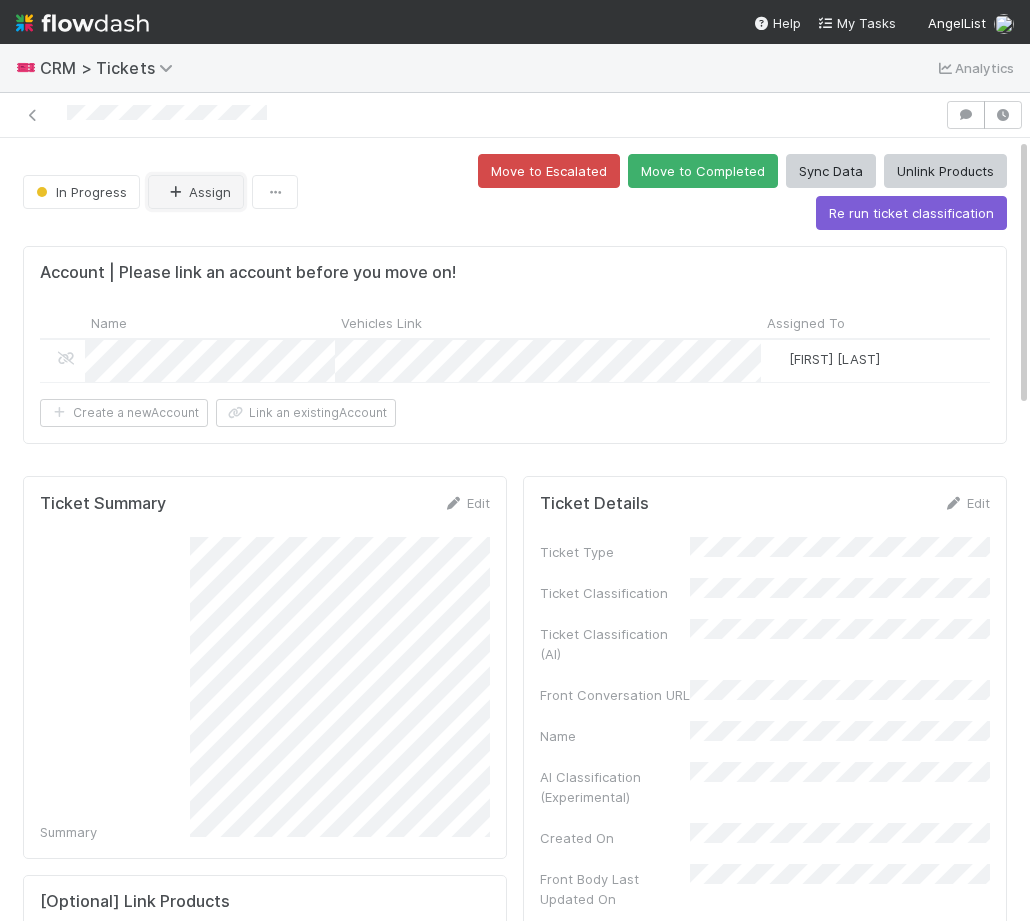 click on "Assign" at bounding box center (196, 192) 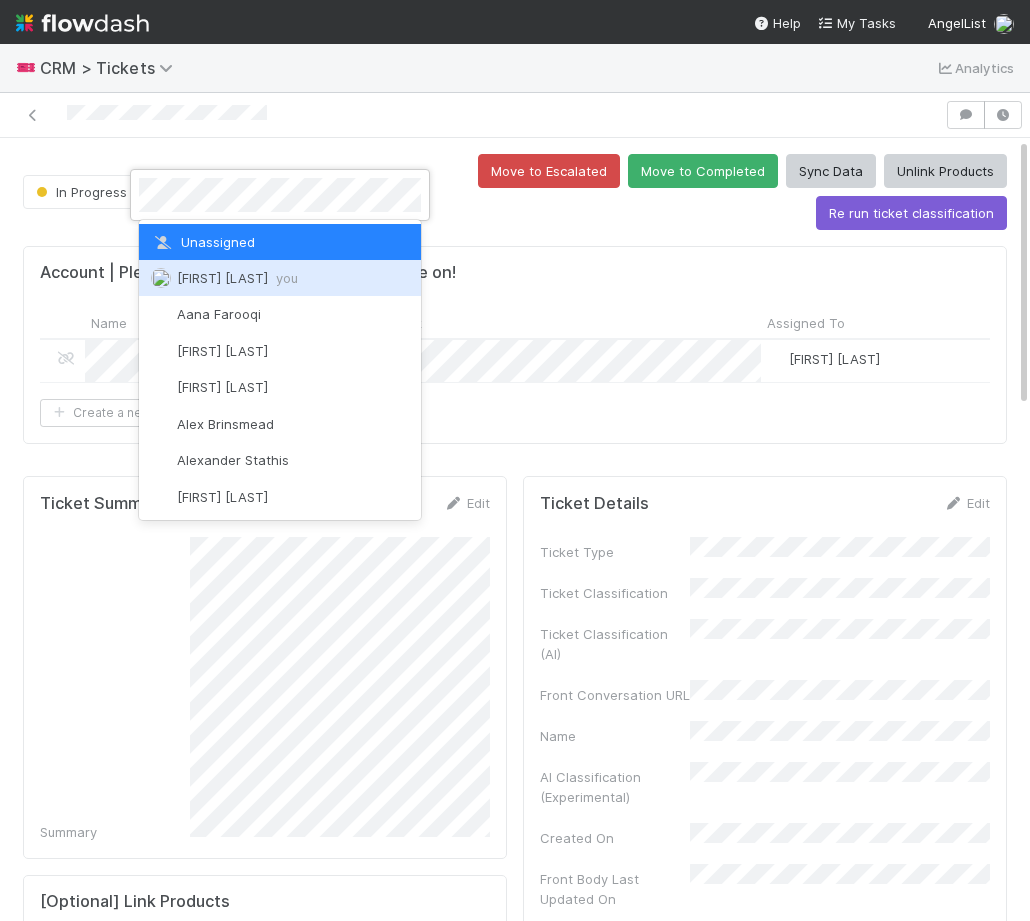 click on "Amy Saks you" at bounding box center [280, 278] 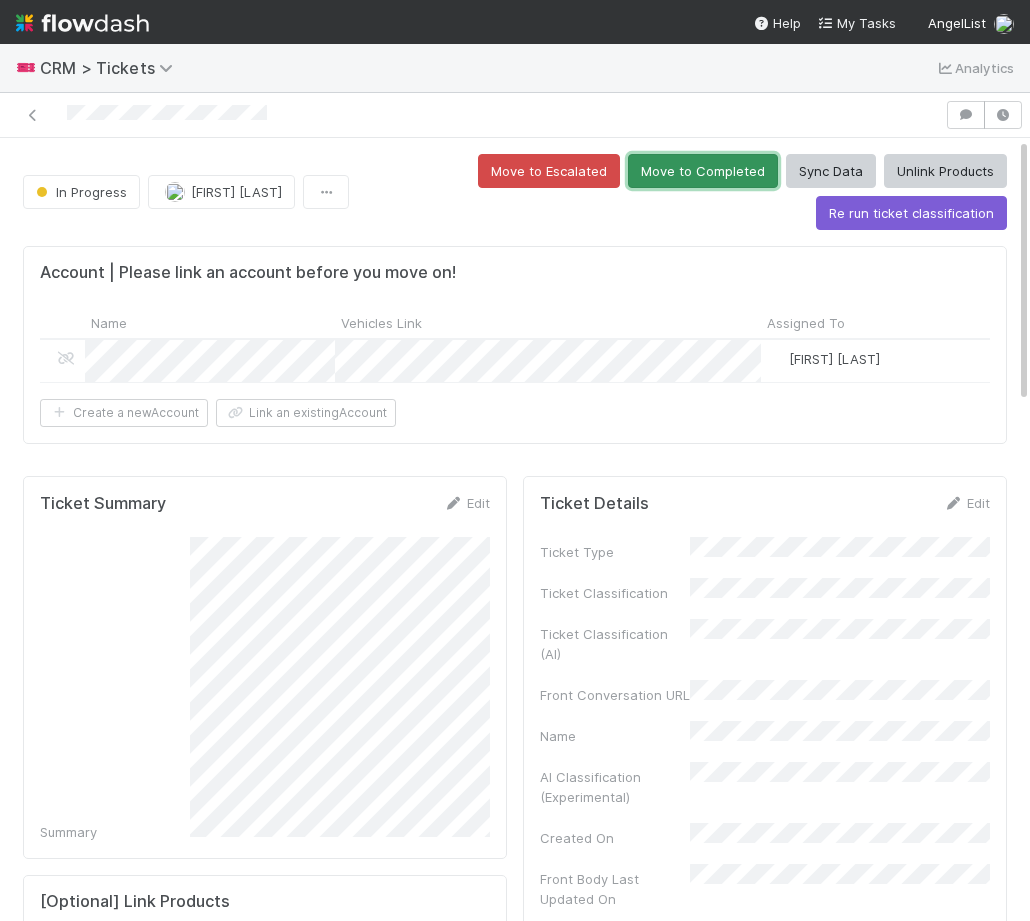 click on "Move to Completed" at bounding box center (703, 171) 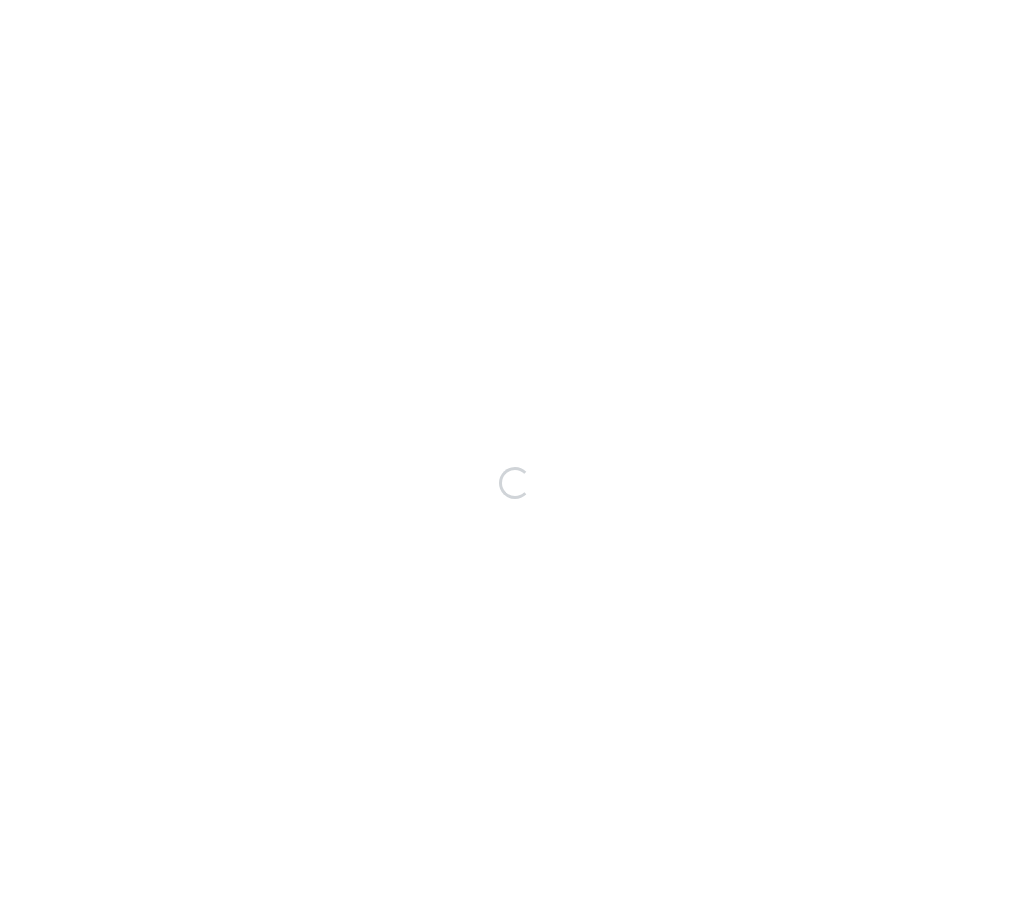 scroll, scrollTop: 0, scrollLeft: 0, axis: both 